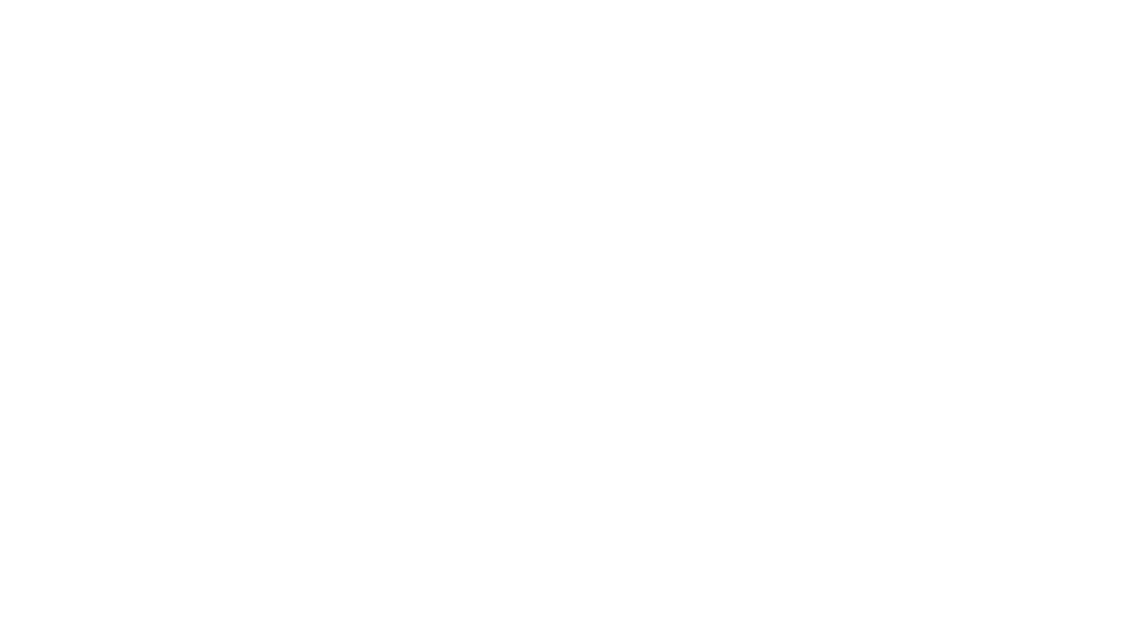 scroll, scrollTop: 0, scrollLeft: 0, axis: both 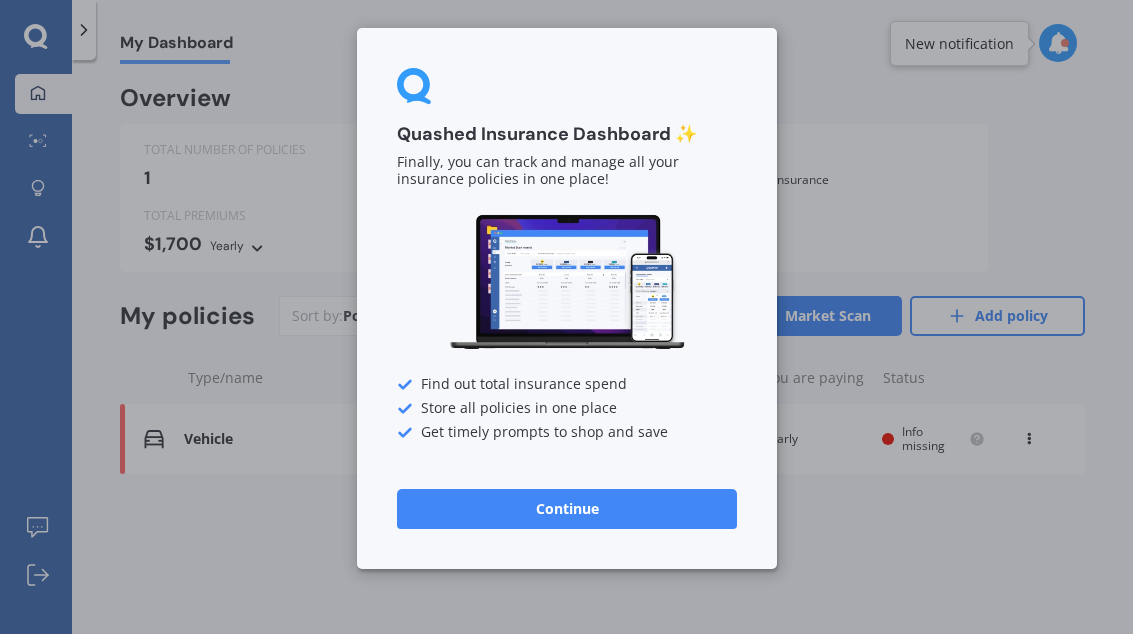 click on "Continue" at bounding box center [567, 509] 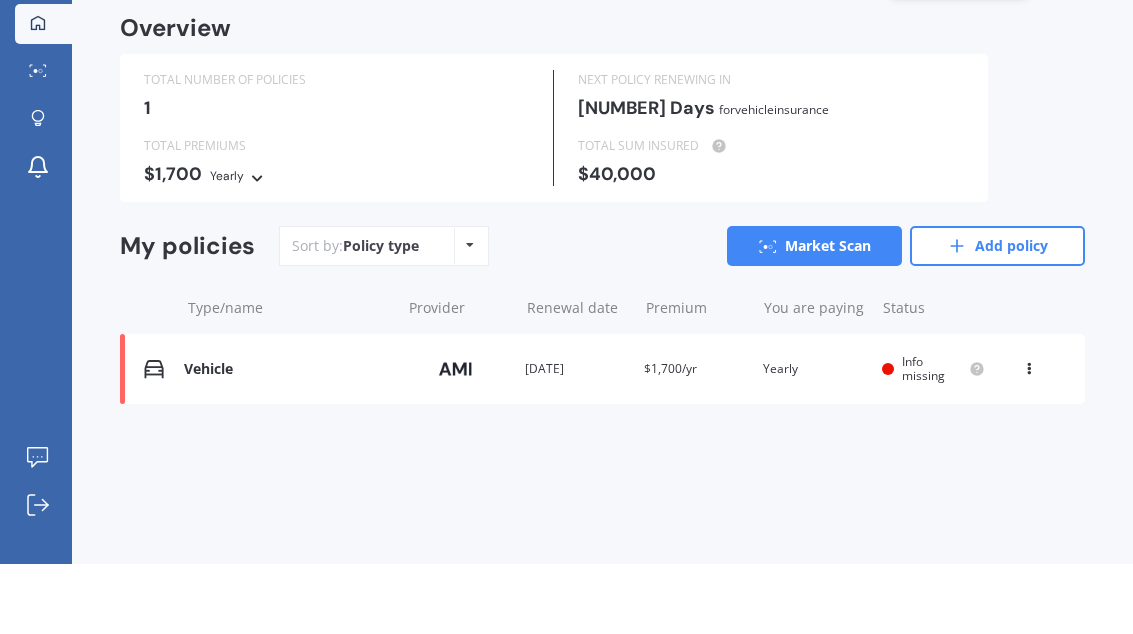 scroll, scrollTop: 0, scrollLeft: 0, axis: both 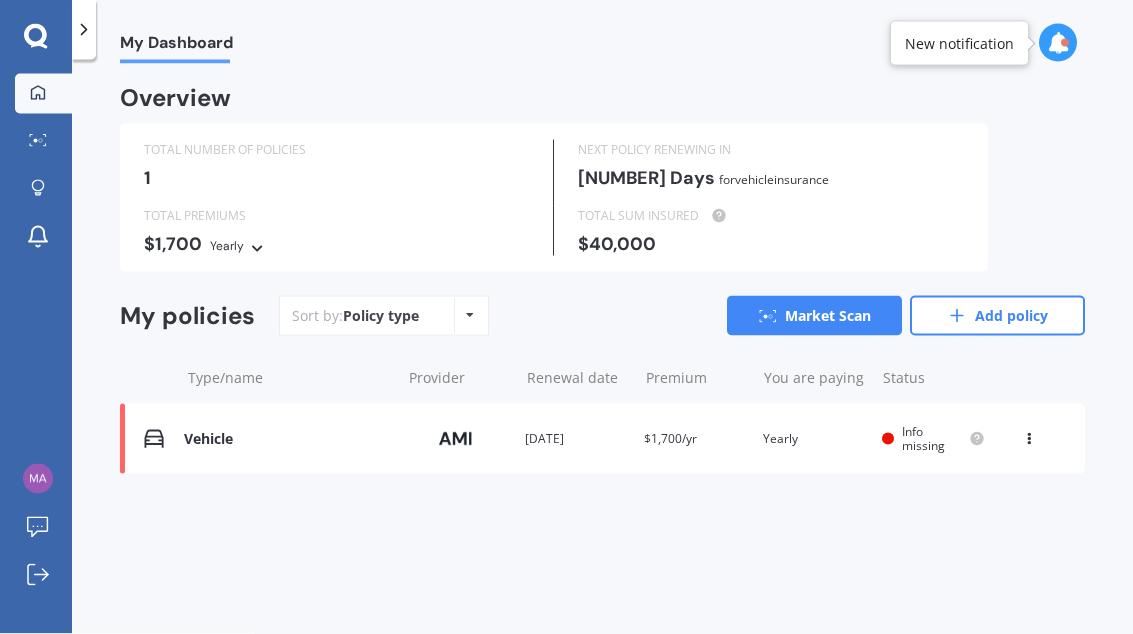 click on "Vehicle" at bounding box center (287, 439) 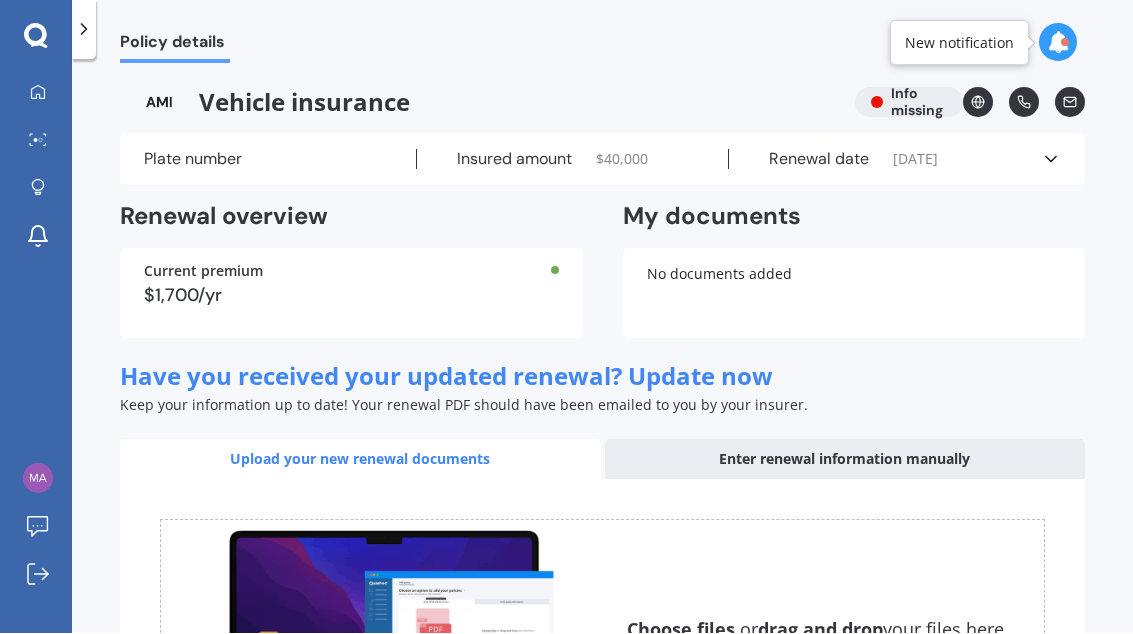click on "Plate number" at bounding box center [193, 160] 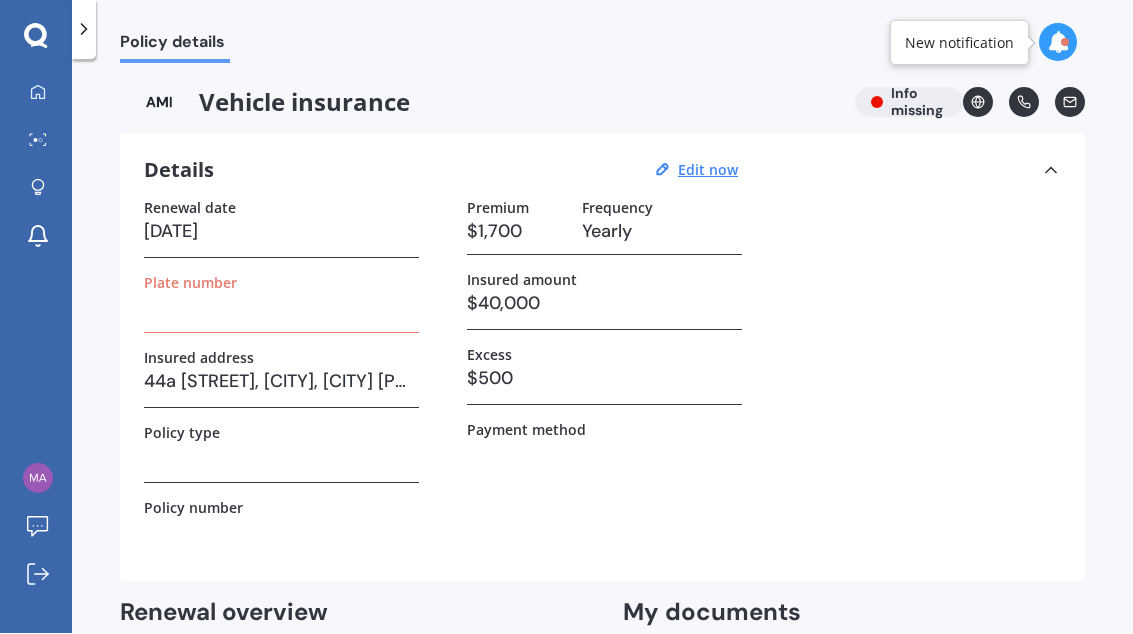 click at bounding box center [281, 307] 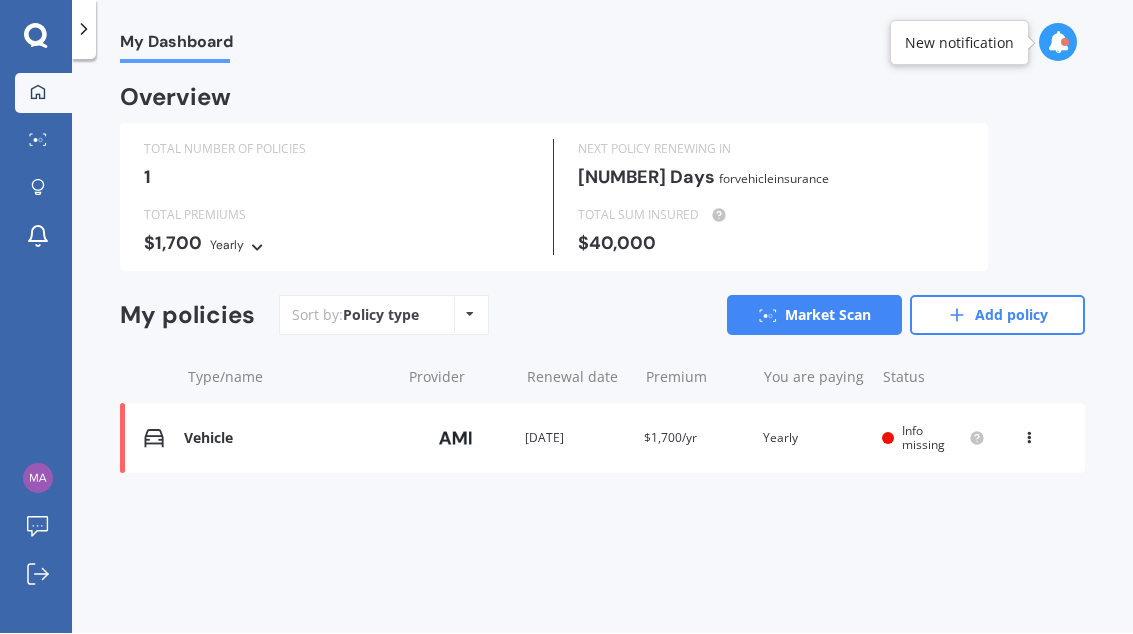 click at bounding box center [36, 37] 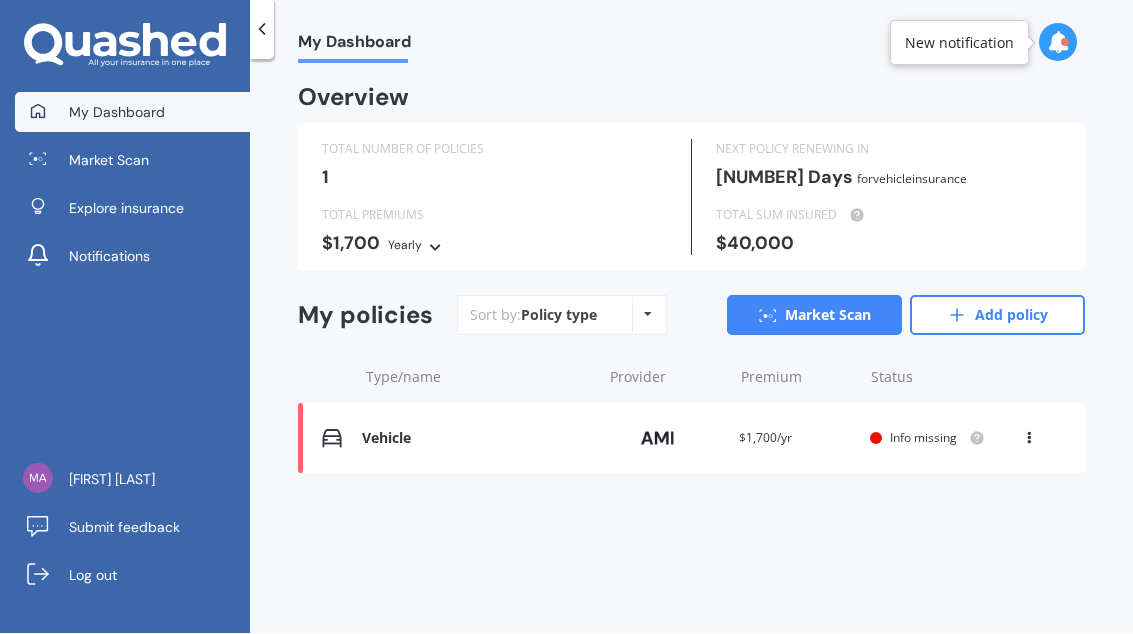 click on "Explore insurance" at bounding box center [126, 209] 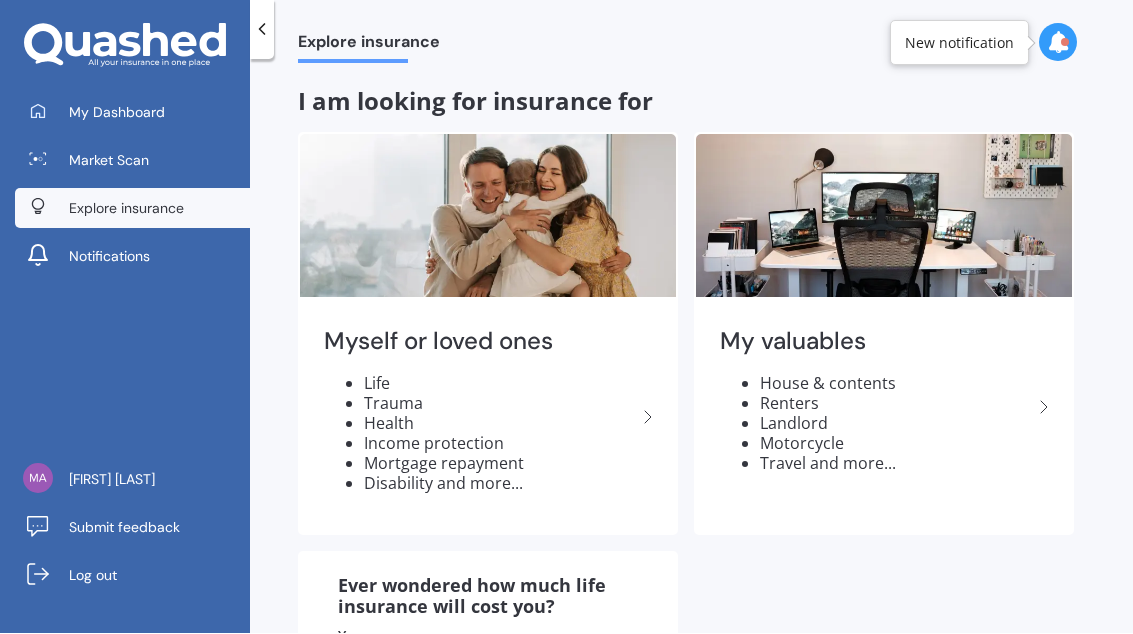 scroll, scrollTop: 0, scrollLeft: 0, axis: both 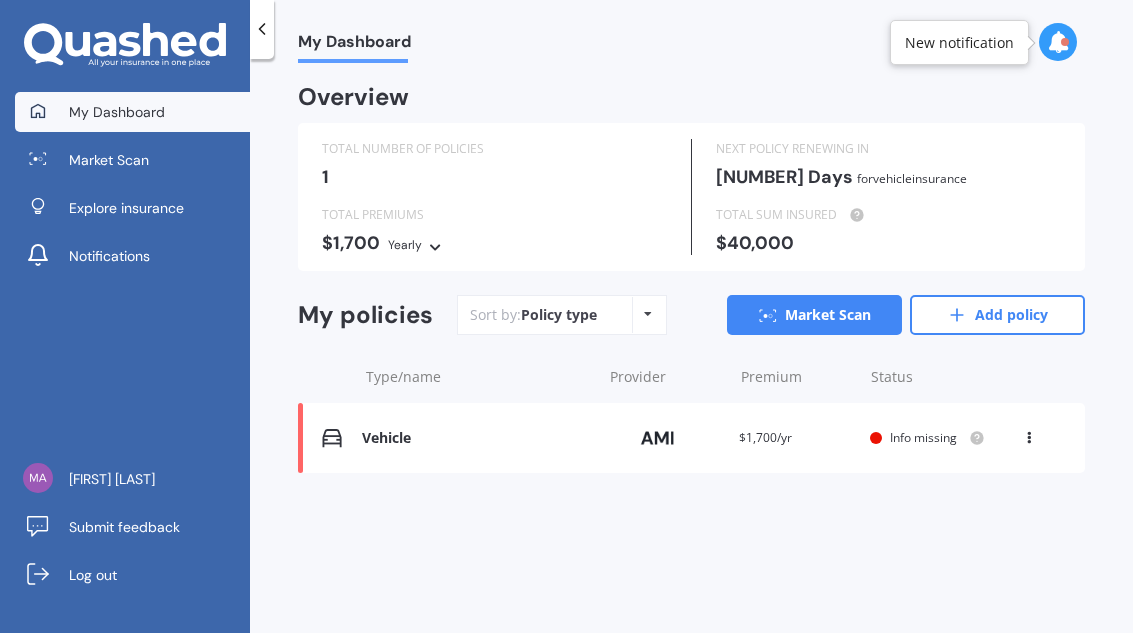 click on "Add policy" at bounding box center (997, 316) 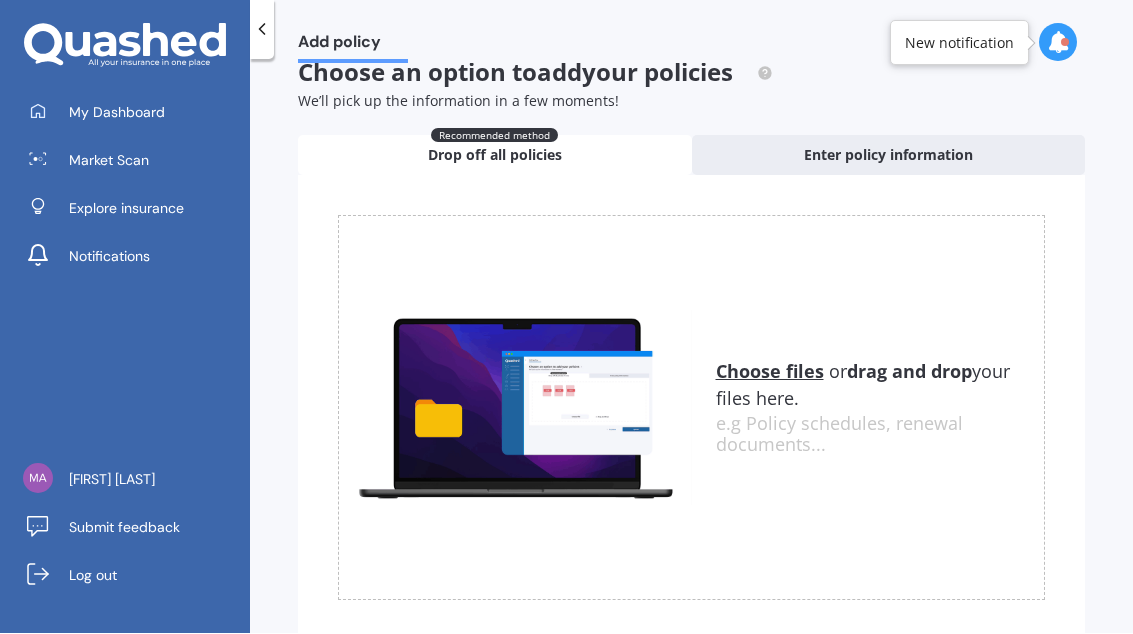 scroll, scrollTop: 28, scrollLeft: 0, axis: vertical 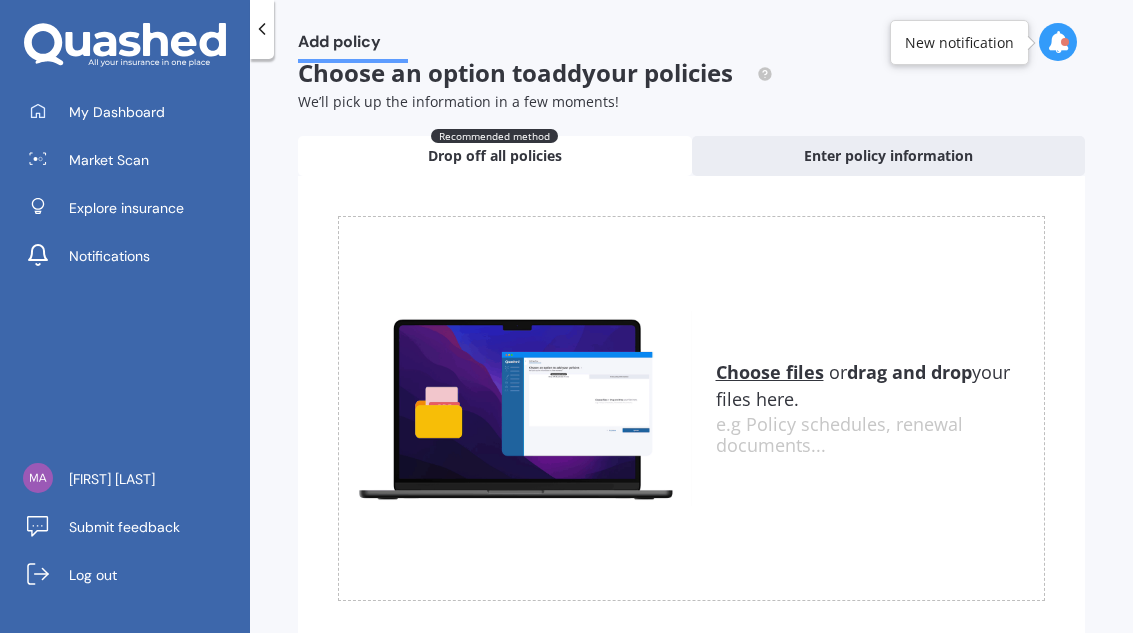 click on "Enter policy information" at bounding box center [889, 157] 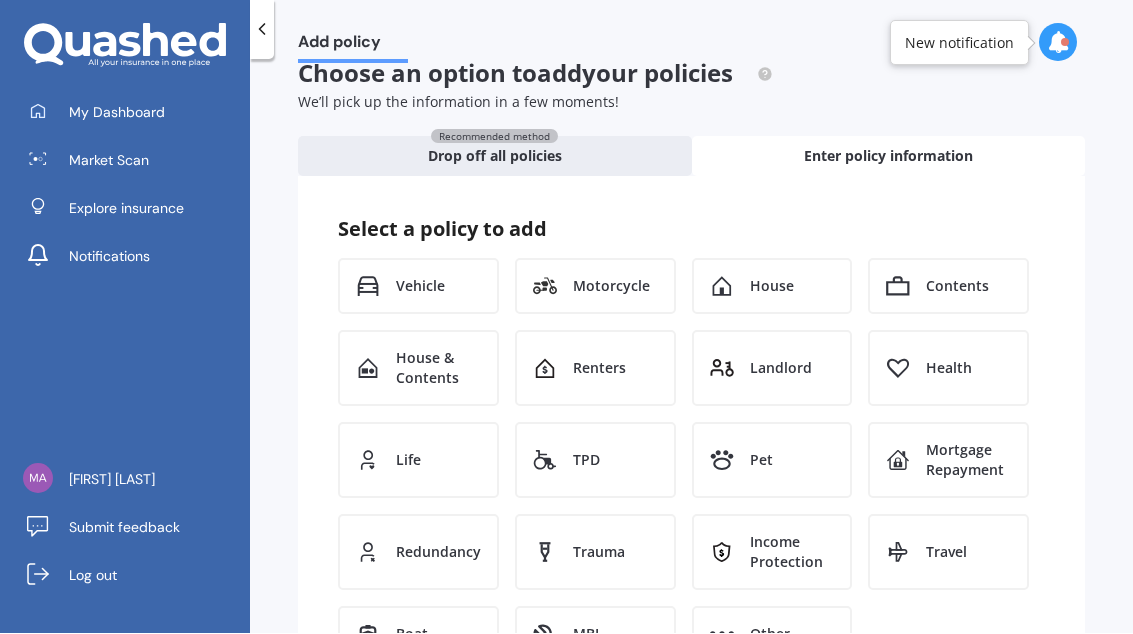 click on "Vehicle" at bounding box center (418, 287) 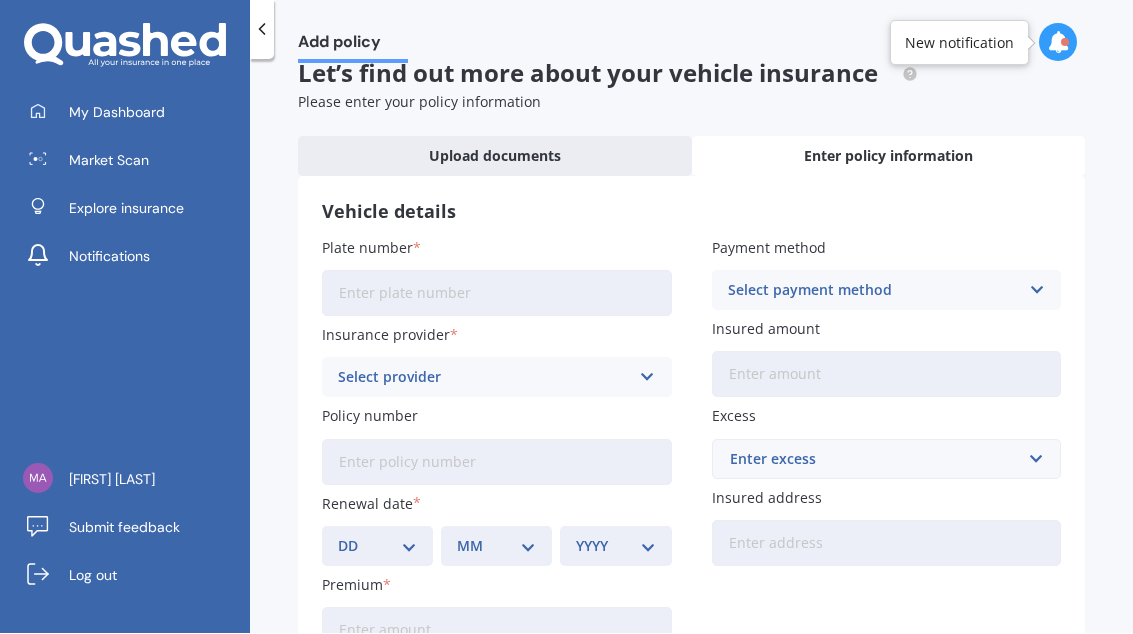 click on "Plate number" at bounding box center (497, 294) 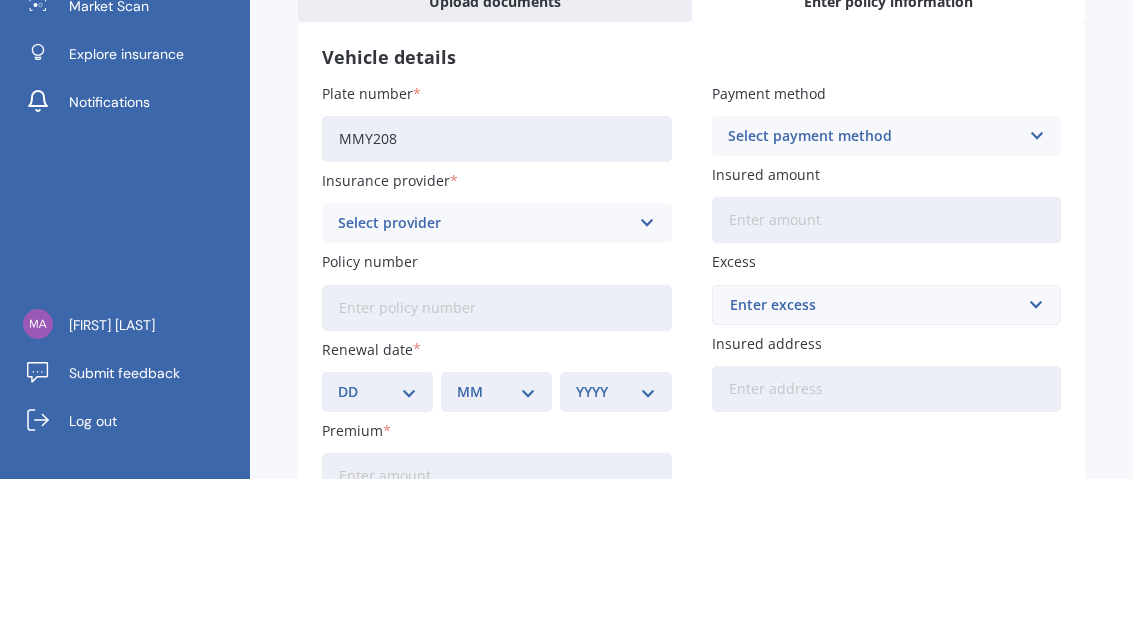 scroll, scrollTop: 0, scrollLeft: 0, axis: both 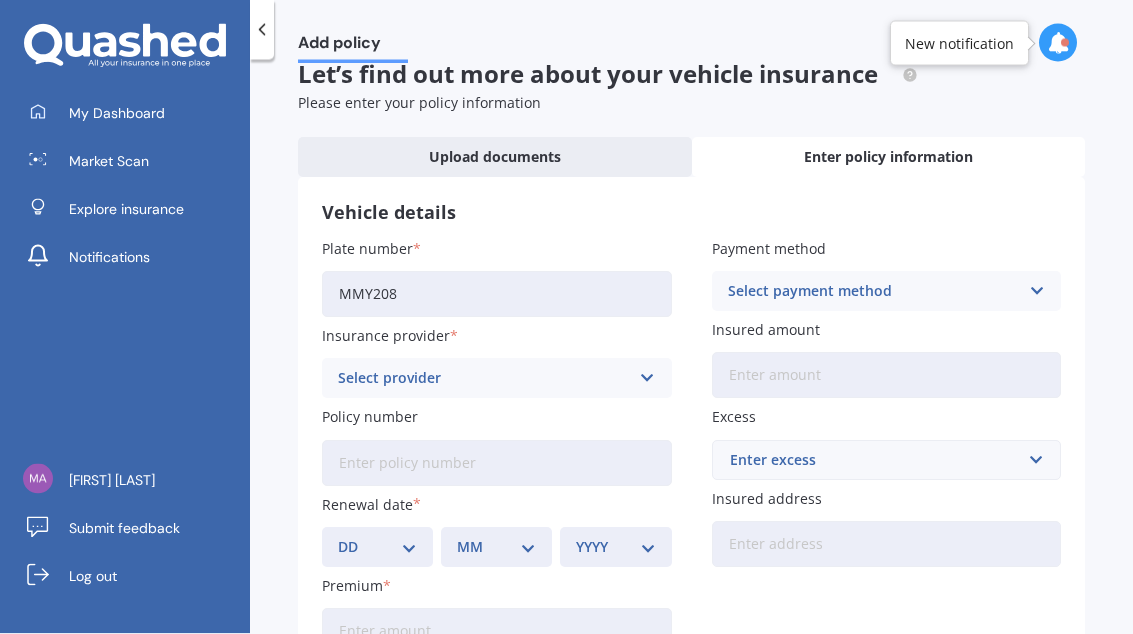 type on "MMY208" 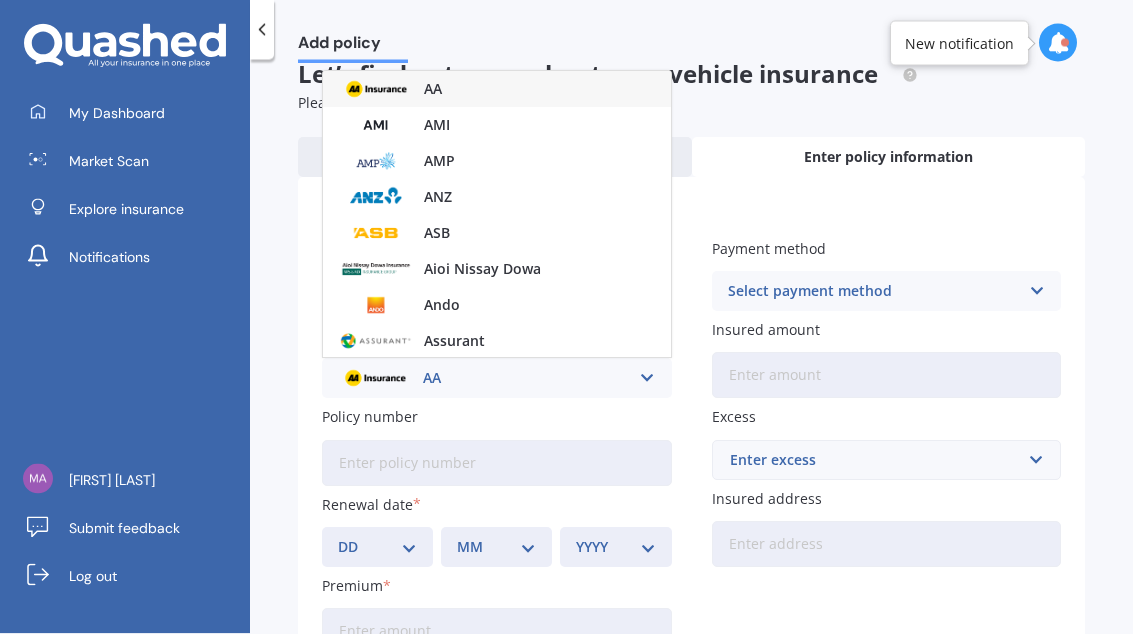 scroll, scrollTop: 0, scrollLeft: 0, axis: both 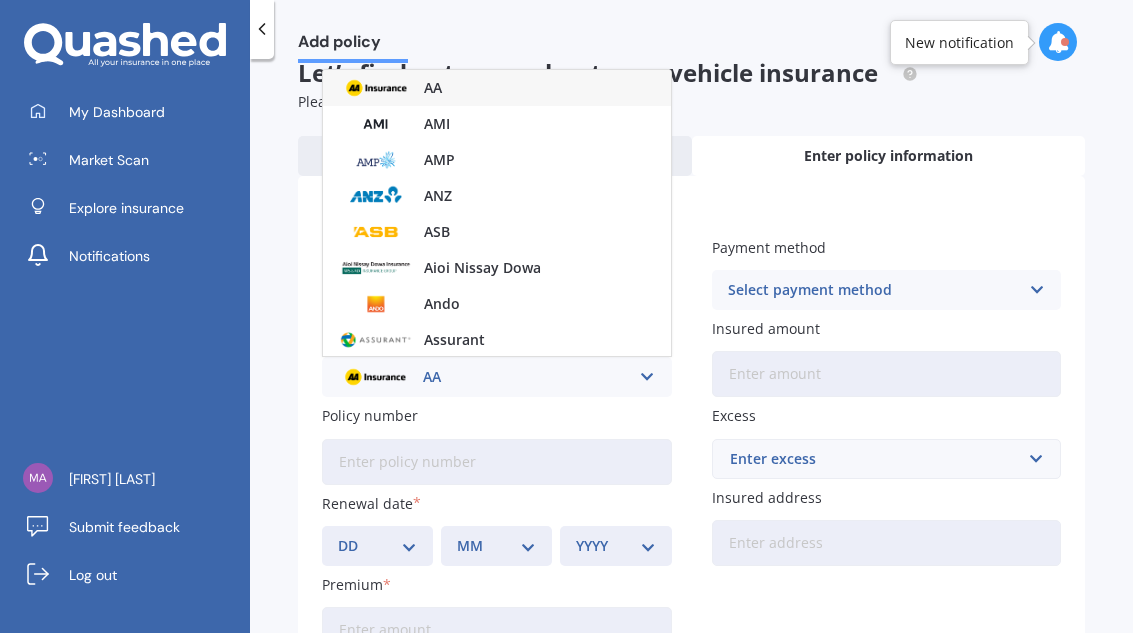 click at bounding box center [376, 89] 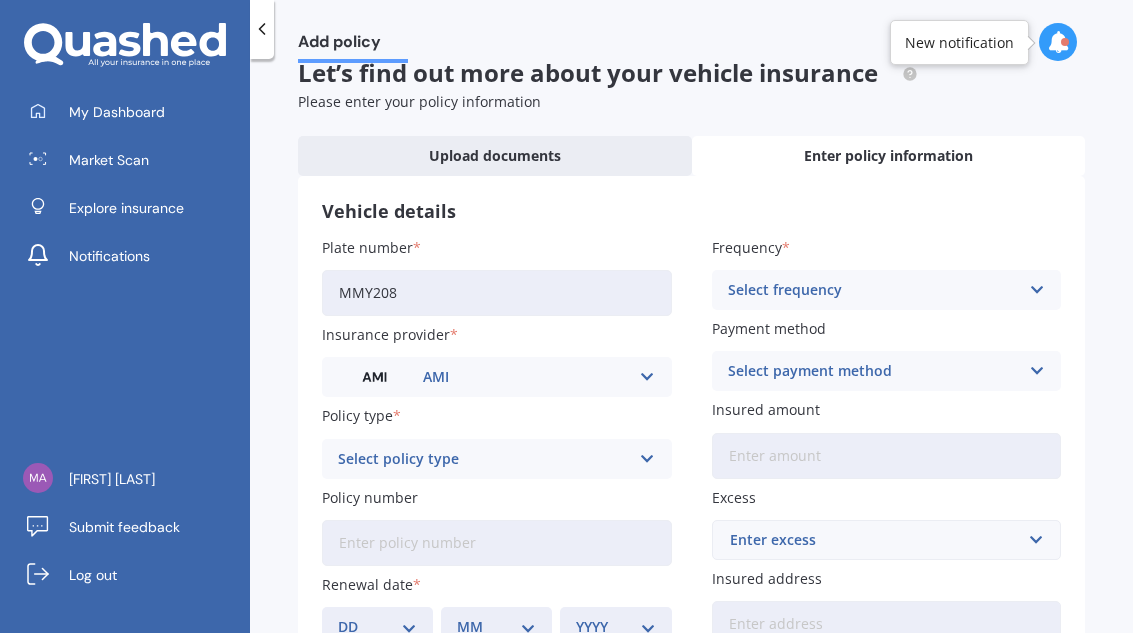 click on "Select policy type" at bounding box center [484, 460] 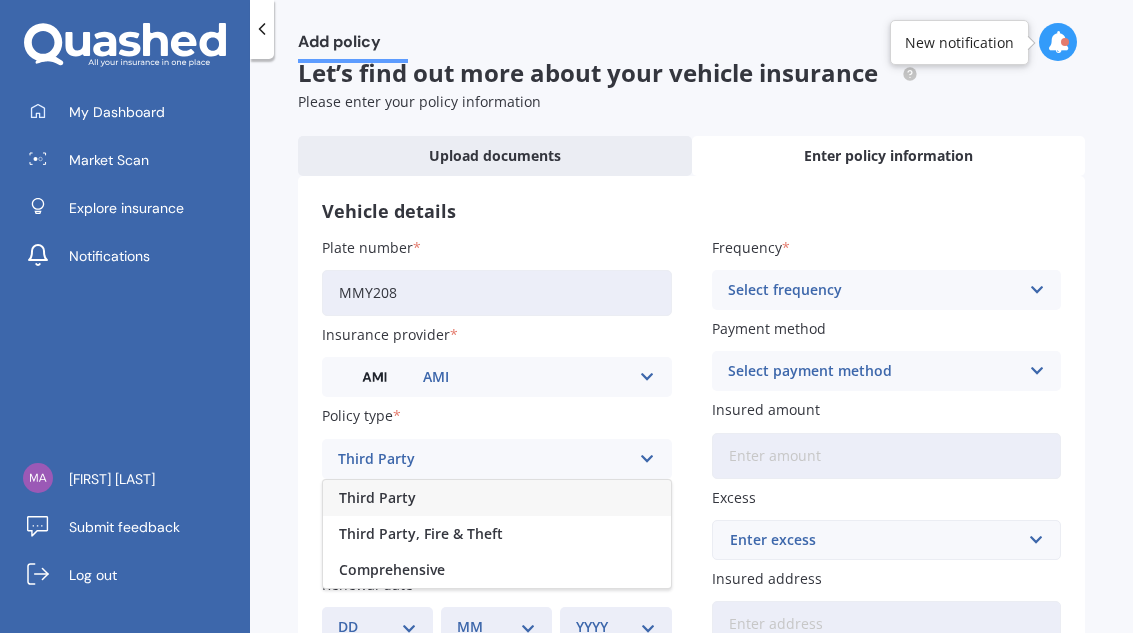 click on "Comprehensive" at bounding box center [377, 499] 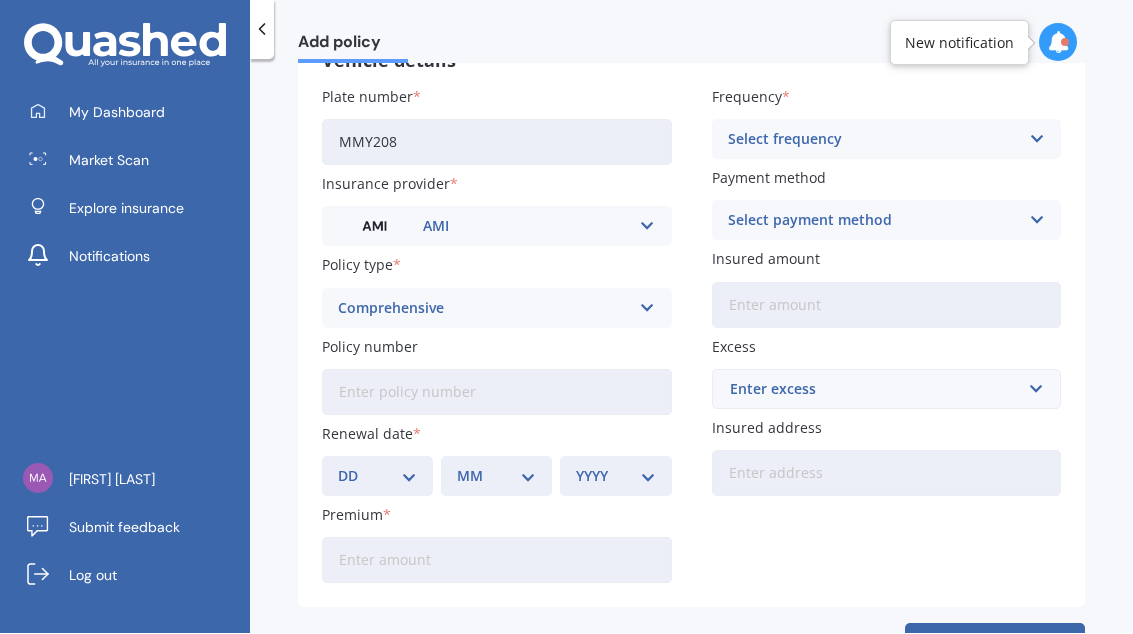 scroll, scrollTop: 177, scrollLeft: 0, axis: vertical 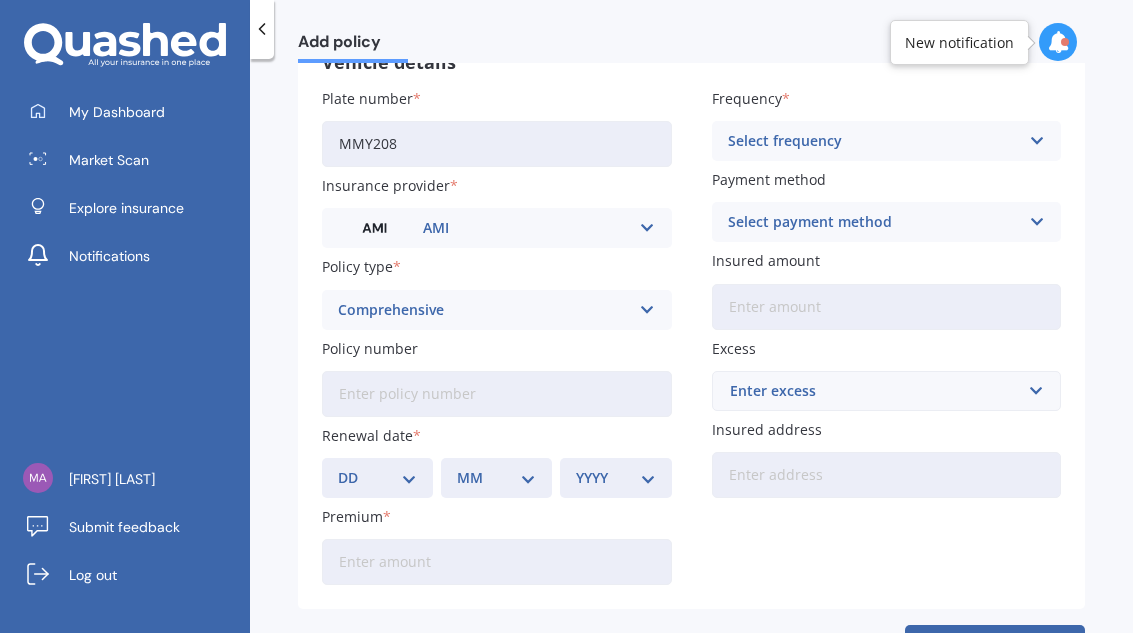 click on "DD 01 02 03 04 05 06 07 08 09 10 11 12 13 14 15 16 17 18 19 20 21 22 23 24 25 26 27 28 29 30 31" at bounding box center [377, 479] 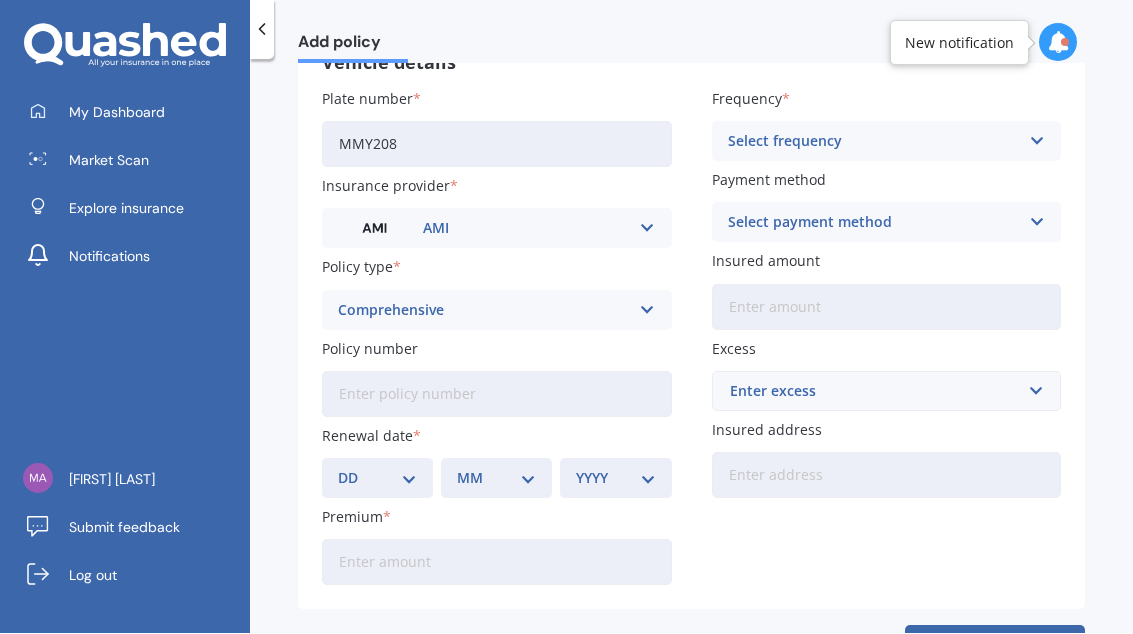 select on "07" 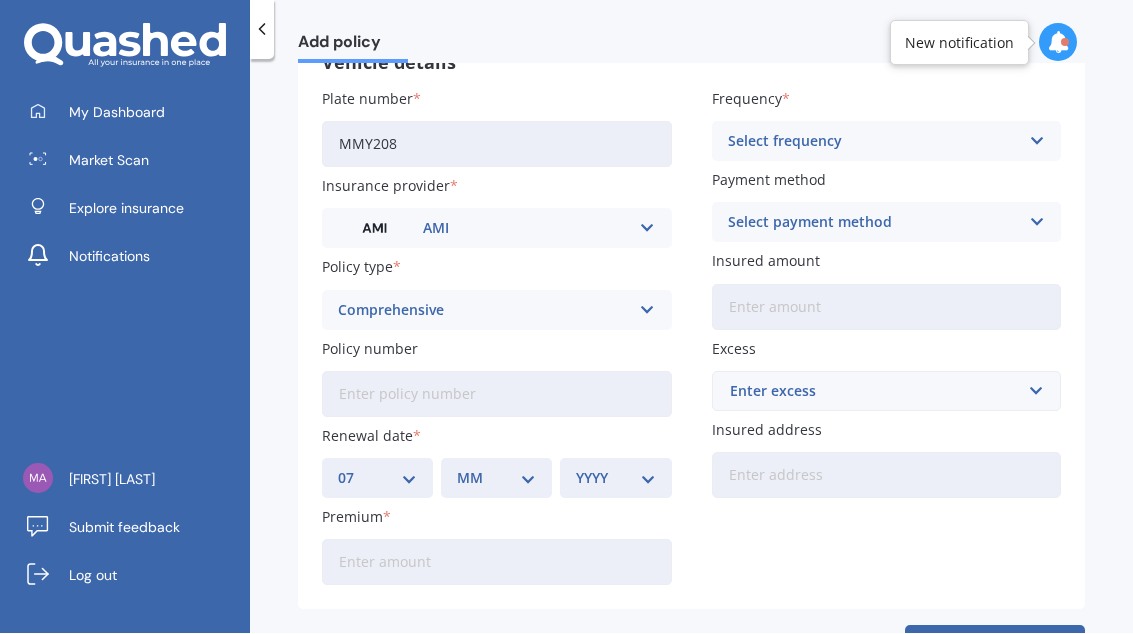 click on "MM 01 02 03 04 05 06 07 08 09 10 11 12" at bounding box center (496, 479) 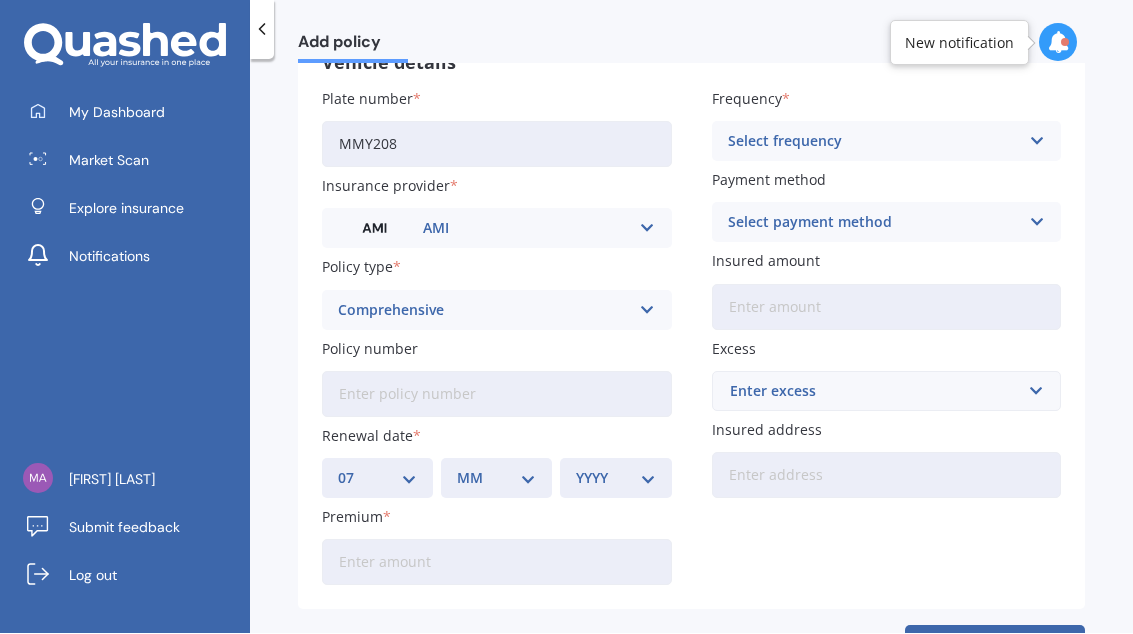 select on "07" 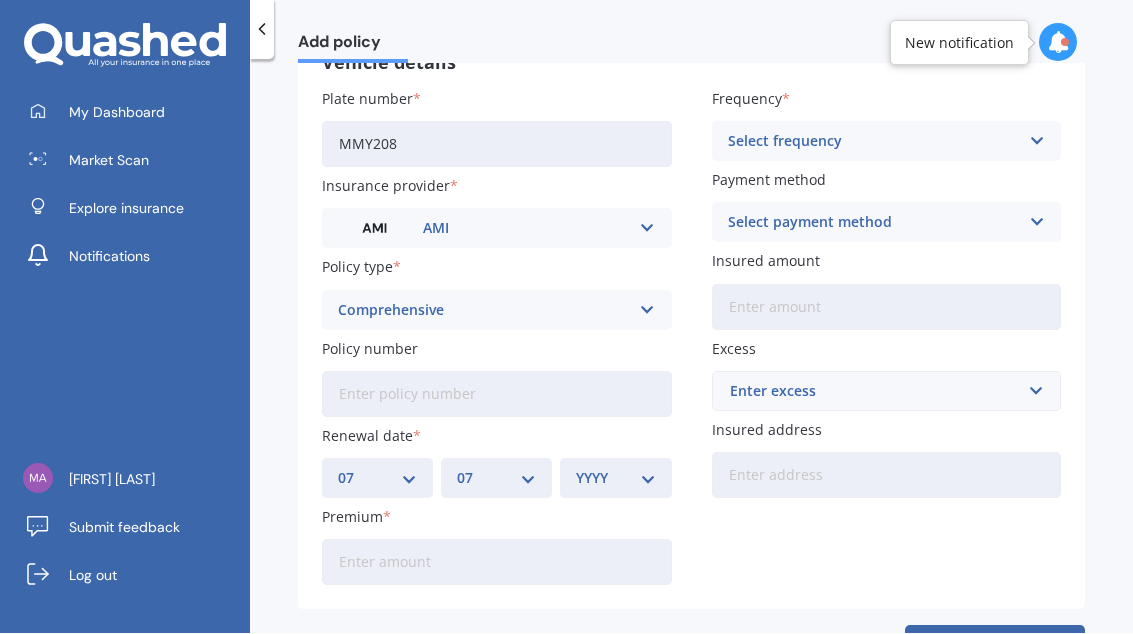 click on "YYYY 2027 2026 2025 2024 2023 2022 2021 2020 2019 2018 2017 2016 2015 2014 2013 2012 2011 2010 2009 2008 2007 2006 2005 2004 2003 2002 2001 2000 1999 1998 1997 1996 1995 1994 1993 1992 1991 1990 1989 1988 1987 1986 1985 1984 1983 1982 1981 1980 1979 1978 1977 1976 1975 1974 1973 1972 1971 1970 1969 1968 1967 1966 1965 1964 1963 1962 1961 1960 1959 1958 1957 1956 1955 1954 1953 1952 1951 1950 1949 1948 1947 1946 1945 1944 1943 1942 1941 1940 1939 1938 1937 1936 1935 1934 1933 1932 1931 1930 1929 1928" at bounding box center (615, 479) 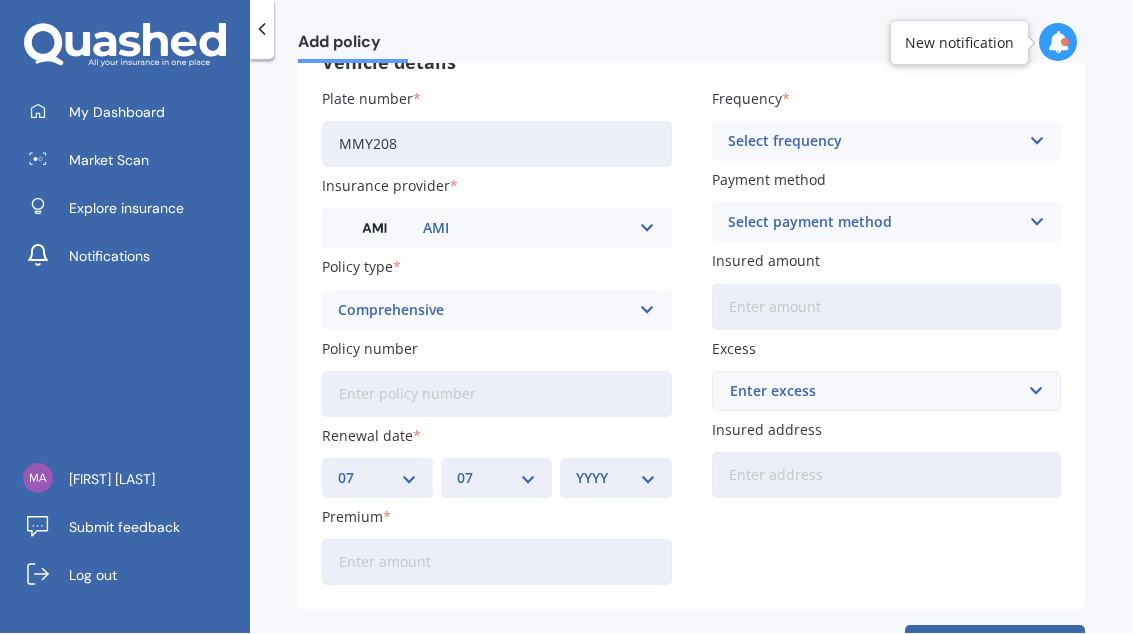 select on "2026" 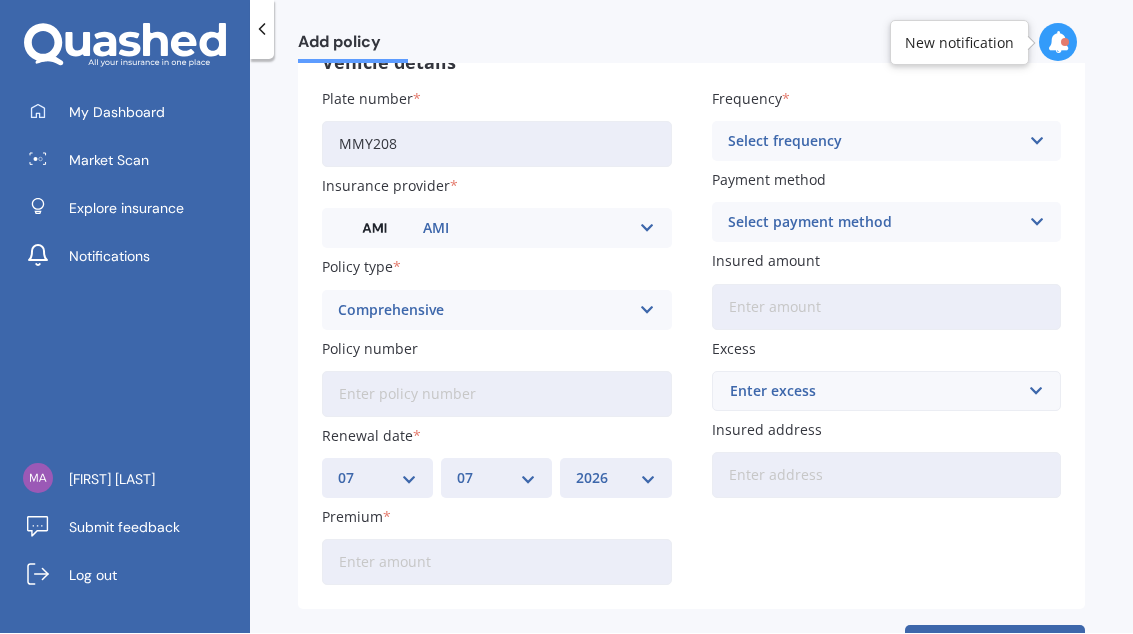 click on "Insured address" at bounding box center [887, 476] 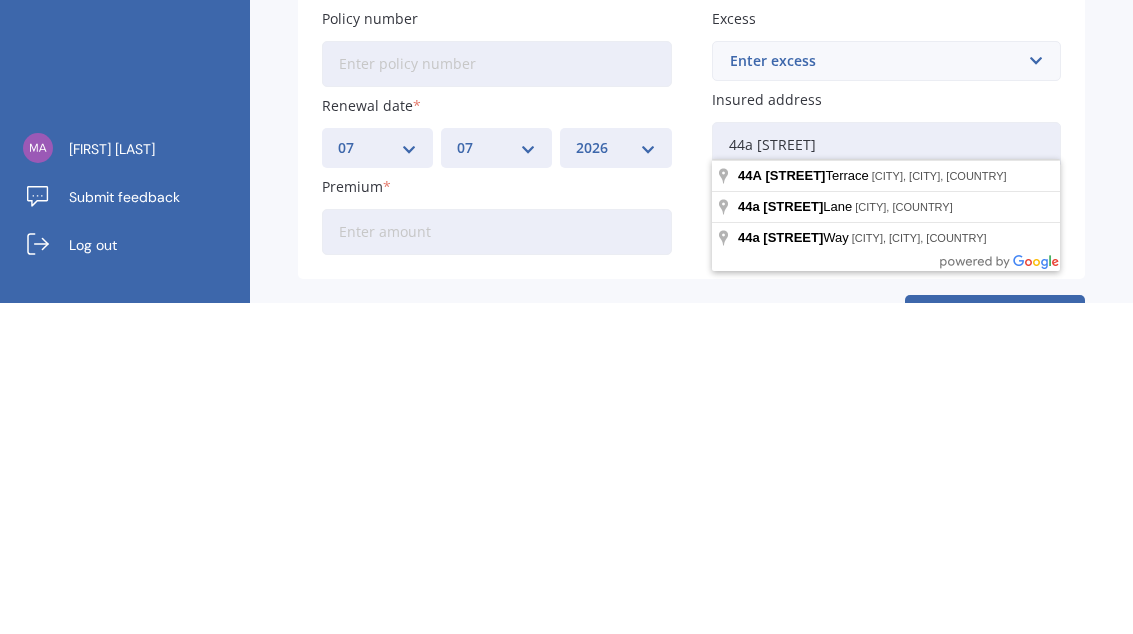 type on "44a [STREET]" 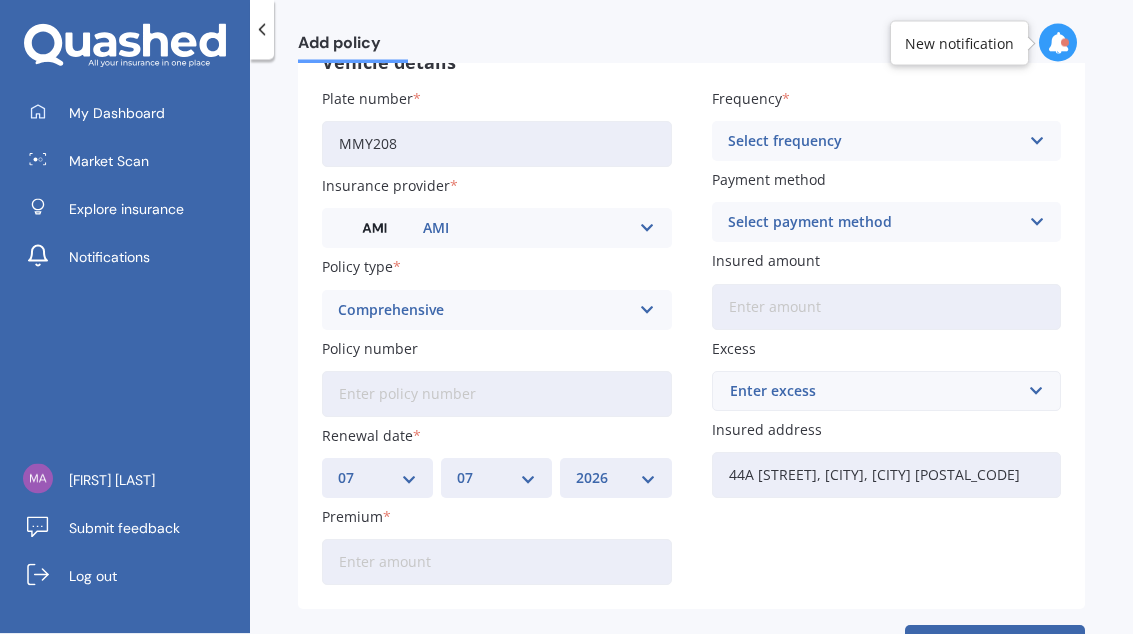 scroll, scrollTop: 0, scrollLeft: 0, axis: both 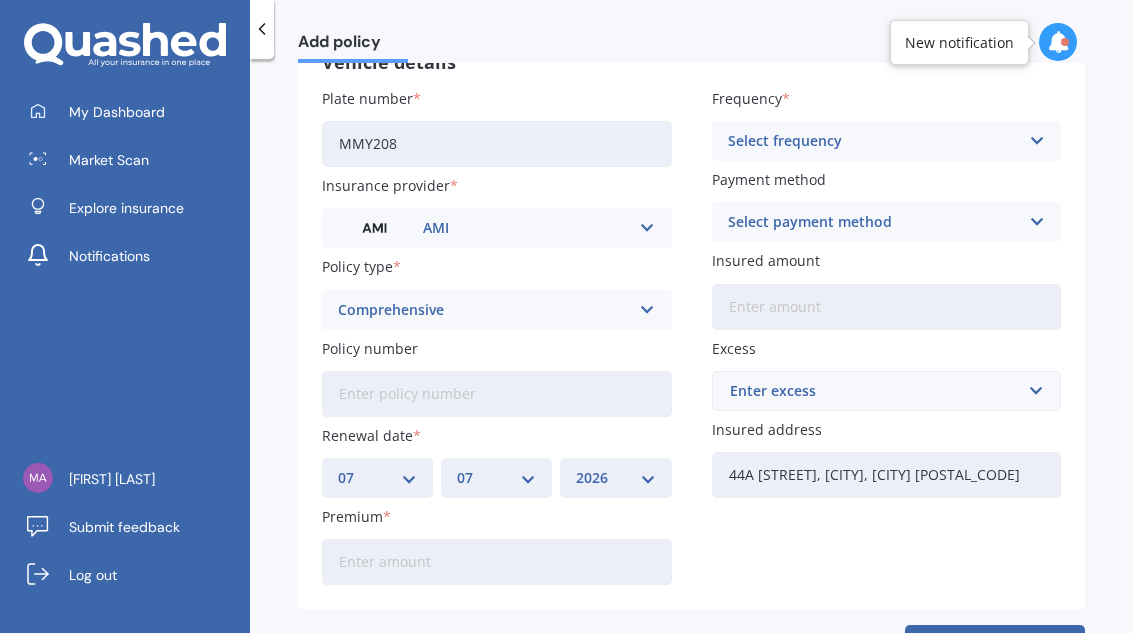 click at bounding box center (647, 229) 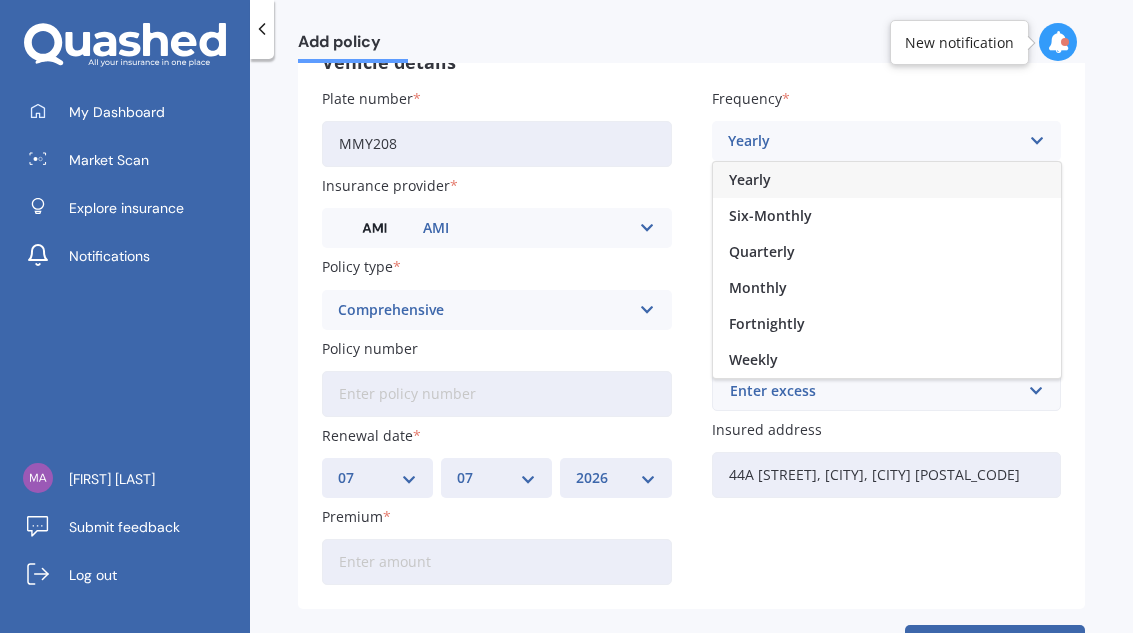 click on "Yearly" at bounding box center (887, 181) 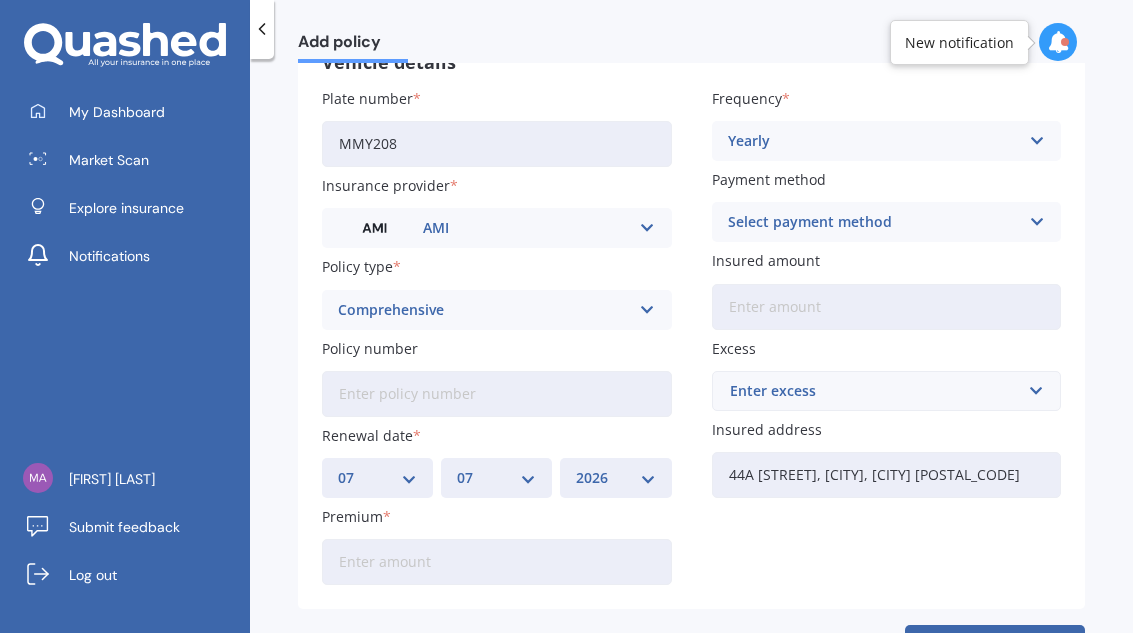 click at bounding box center (647, 229) 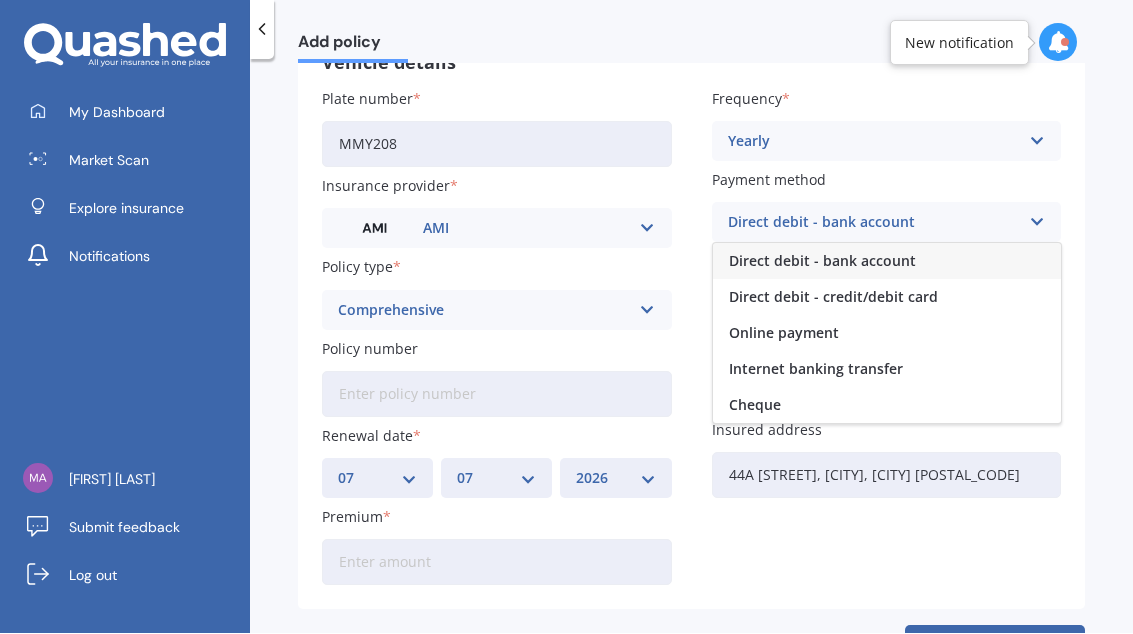 click on "Direct debit - credit/debit card" at bounding box center [822, 262] 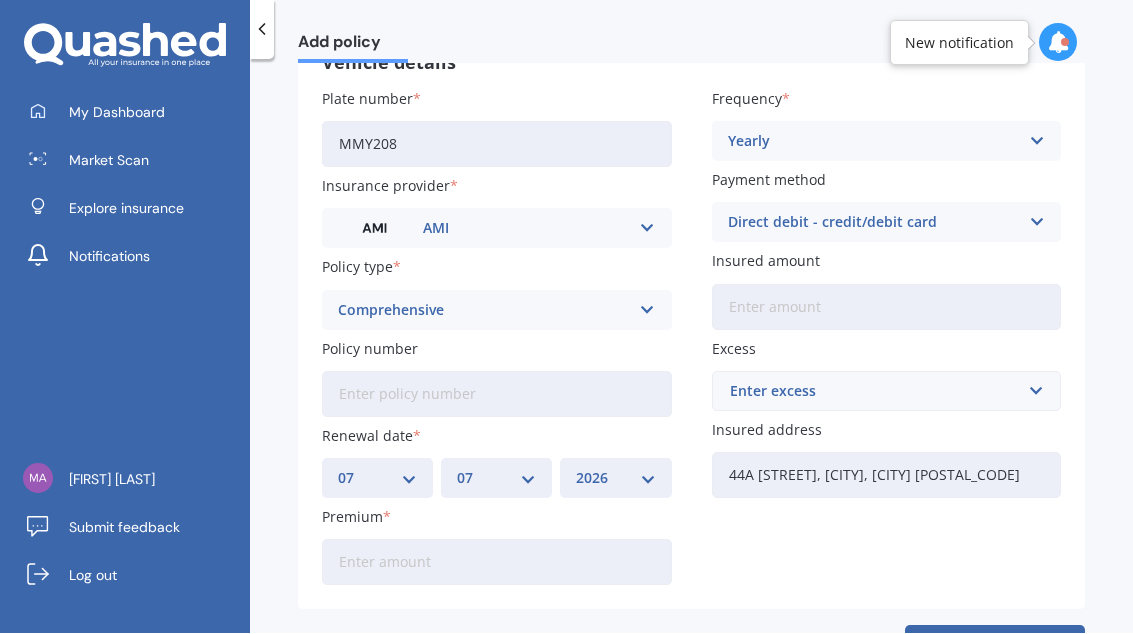 click on "Insured amount" at bounding box center (887, 308) 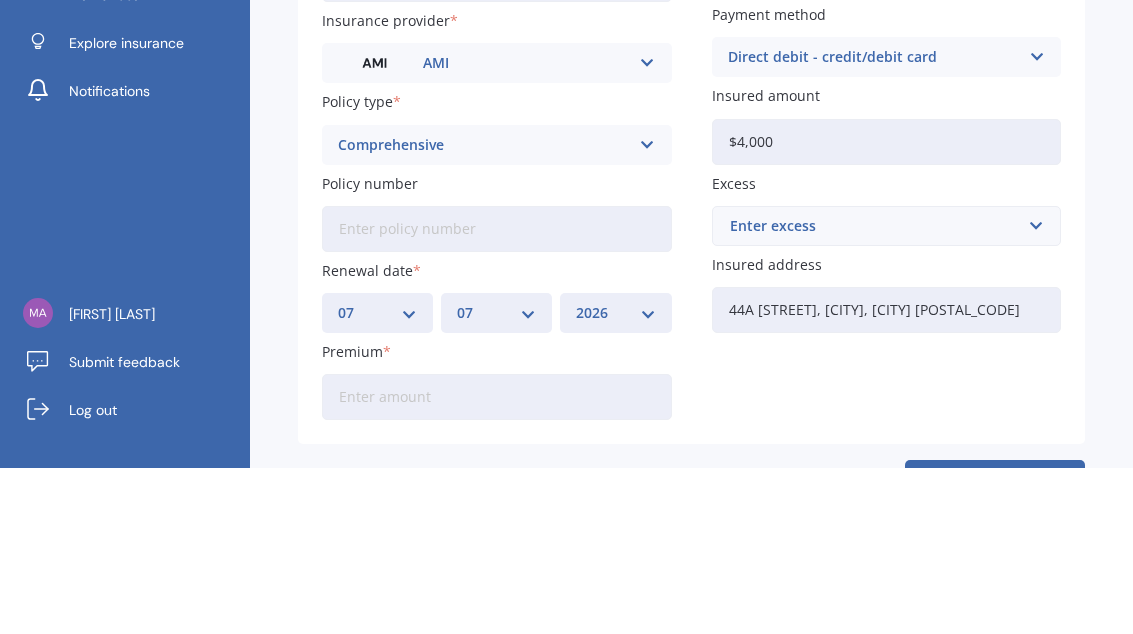 type on "$40,000" 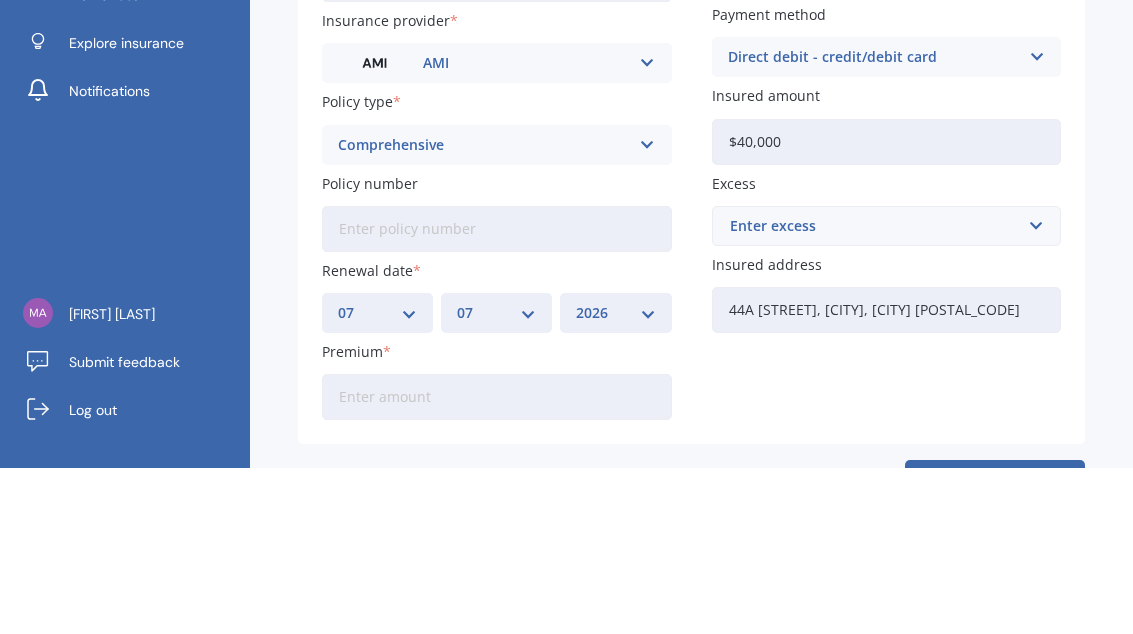 scroll, scrollTop: 0, scrollLeft: 0, axis: both 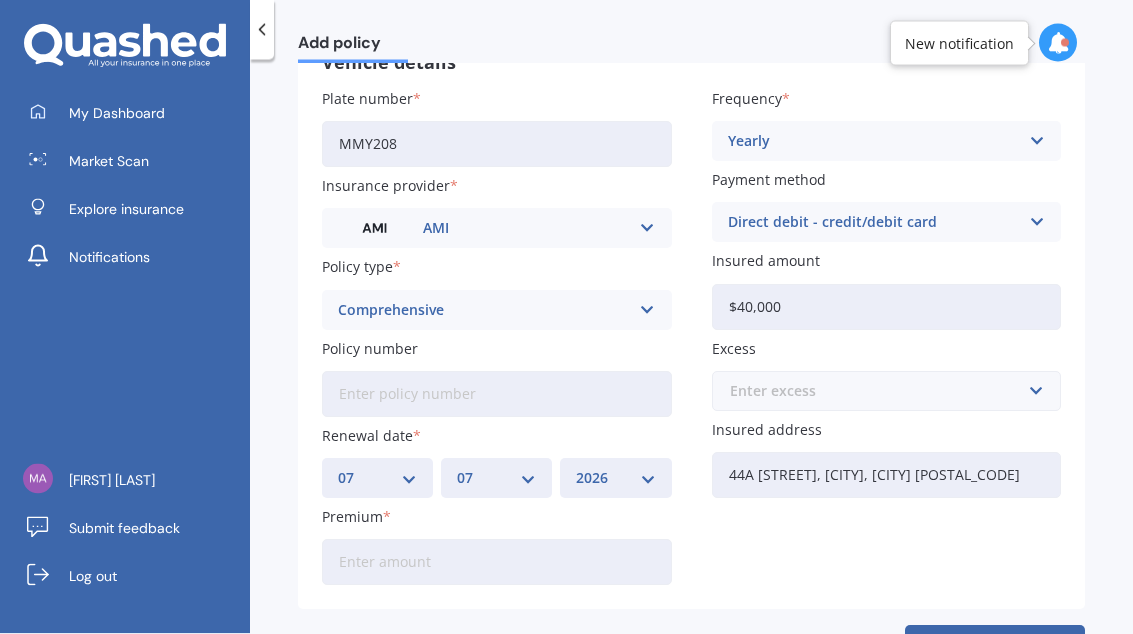 click at bounding box center [880, 392] 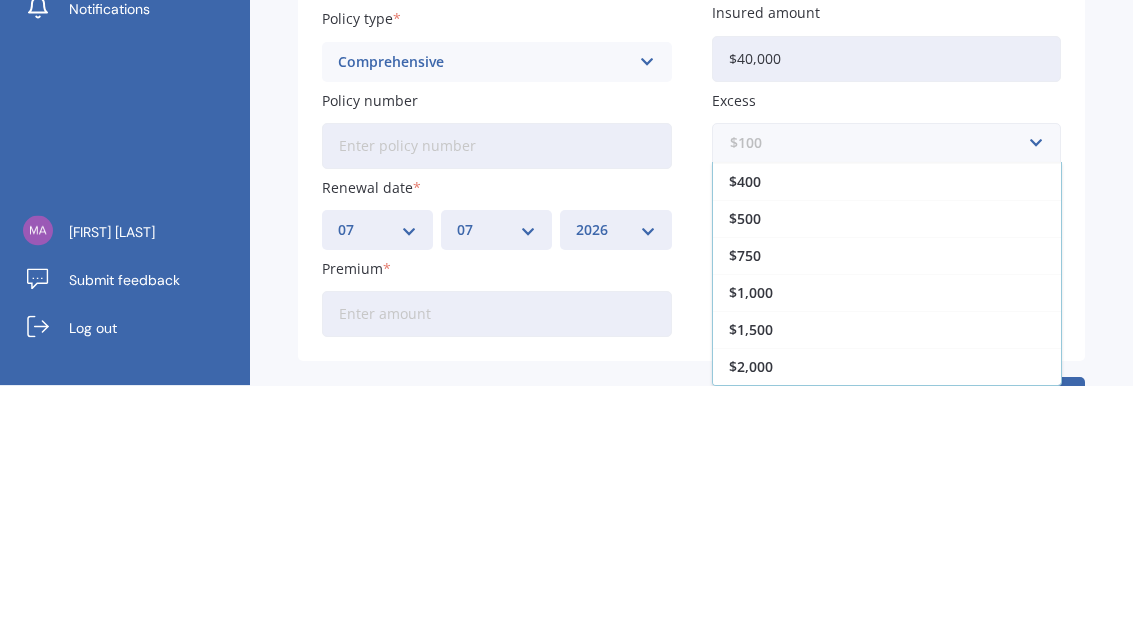 scroll, scrollTop: 36, scrollLeft: 0, axis: vertical 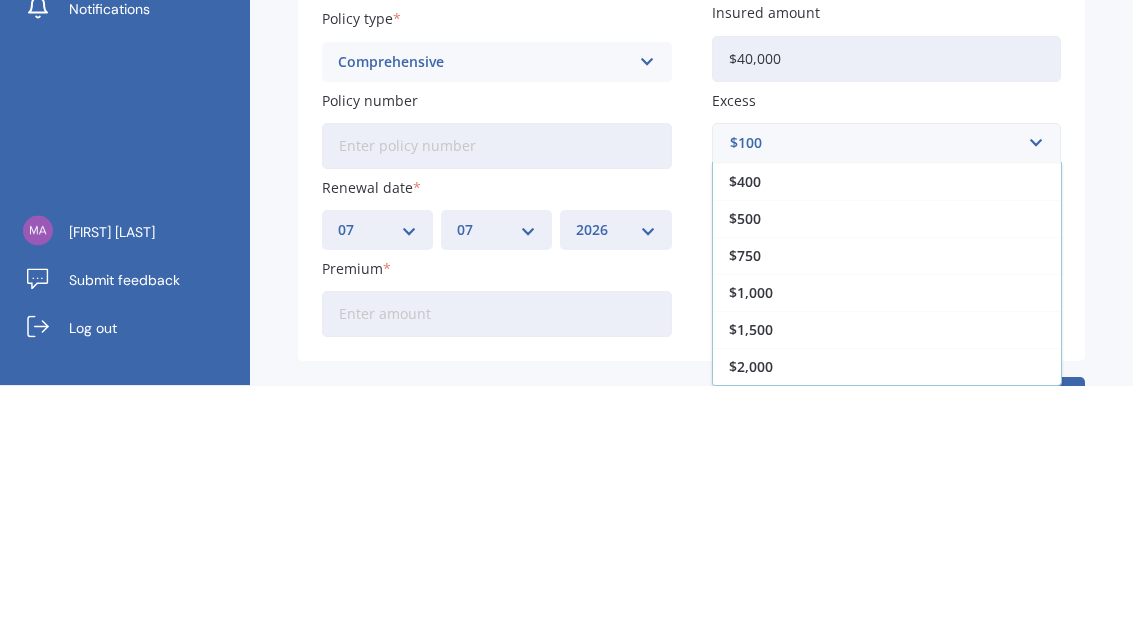 click on "$500" at bounding box center (745, 394) 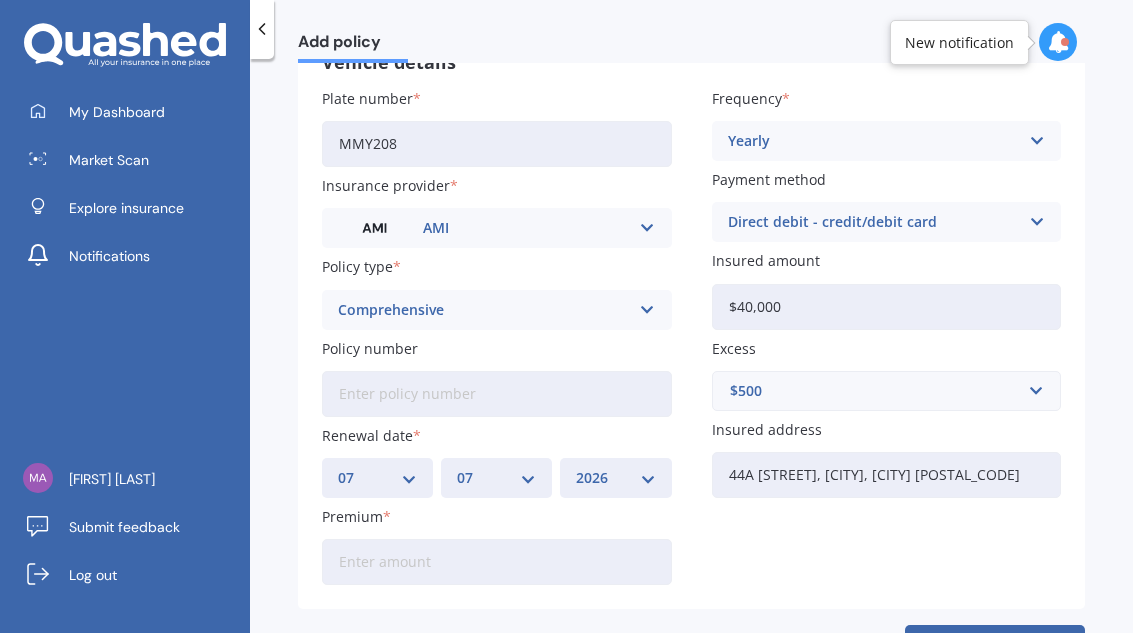click on "Premium" at bounding box center (497, 563) 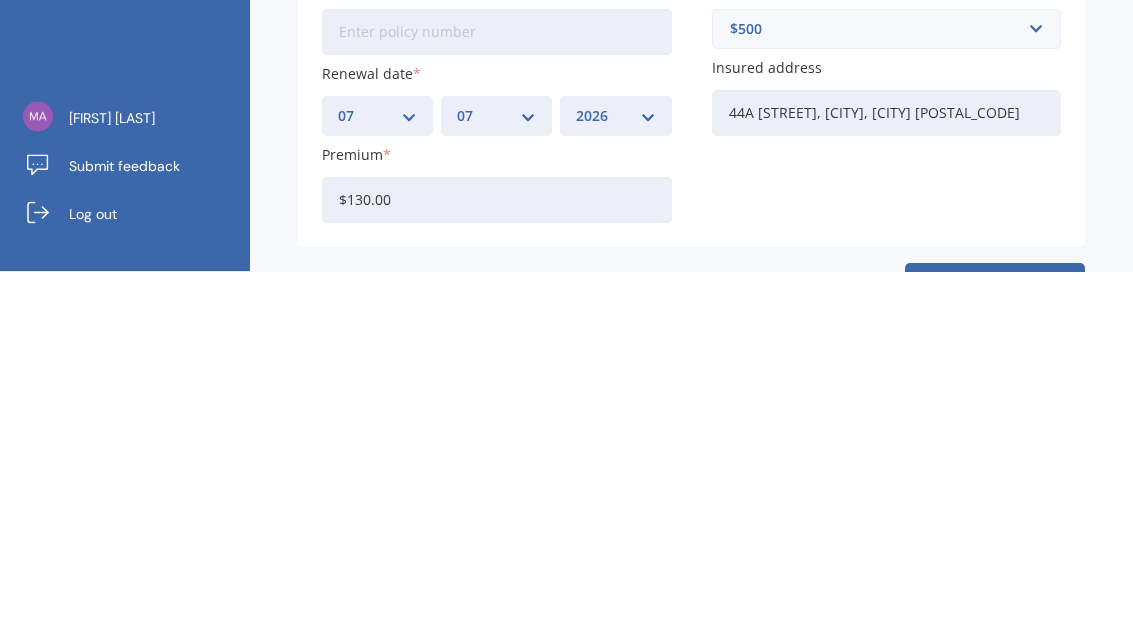 type on "$1,300.00" 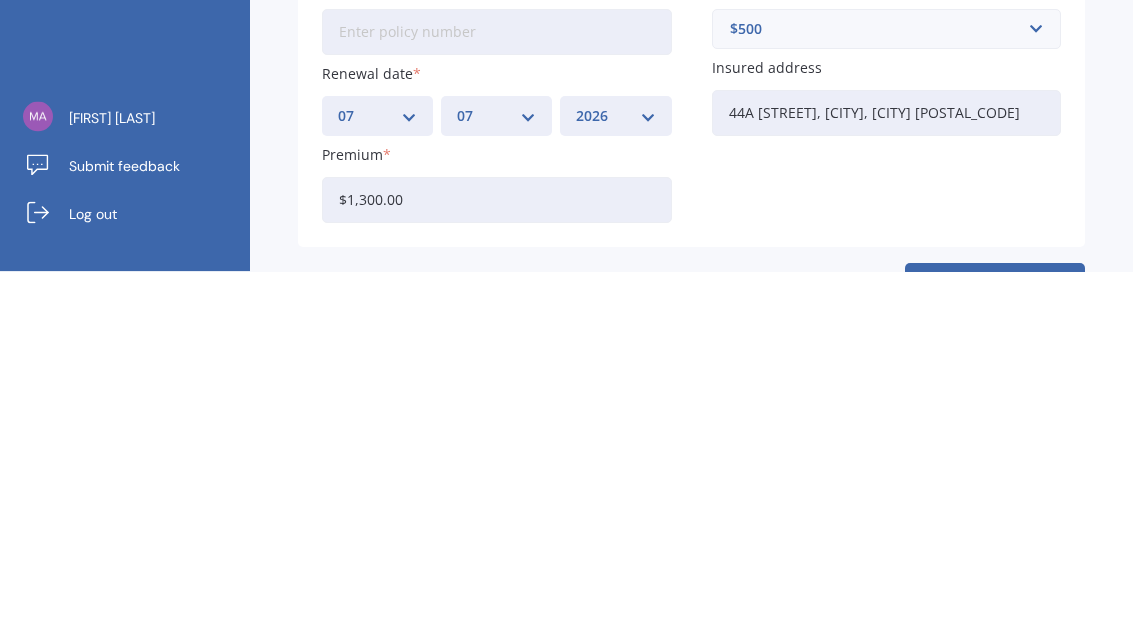 scroll, scrollTop: 0, scrollLeft: 0, axis: both 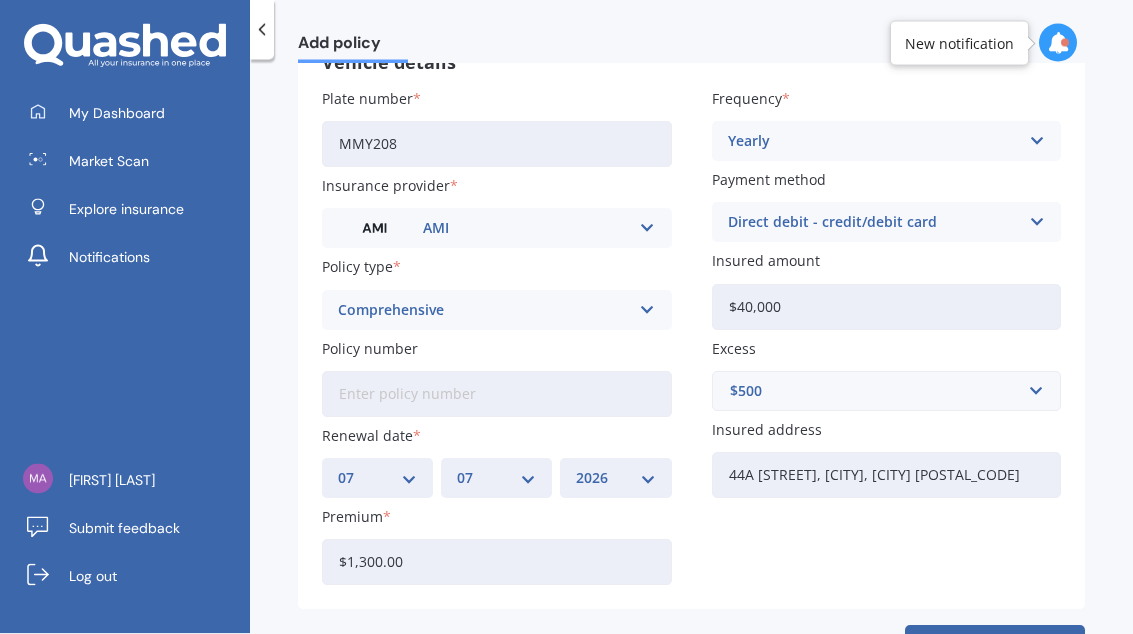 click on "Add" at bounding box center (995, 650) 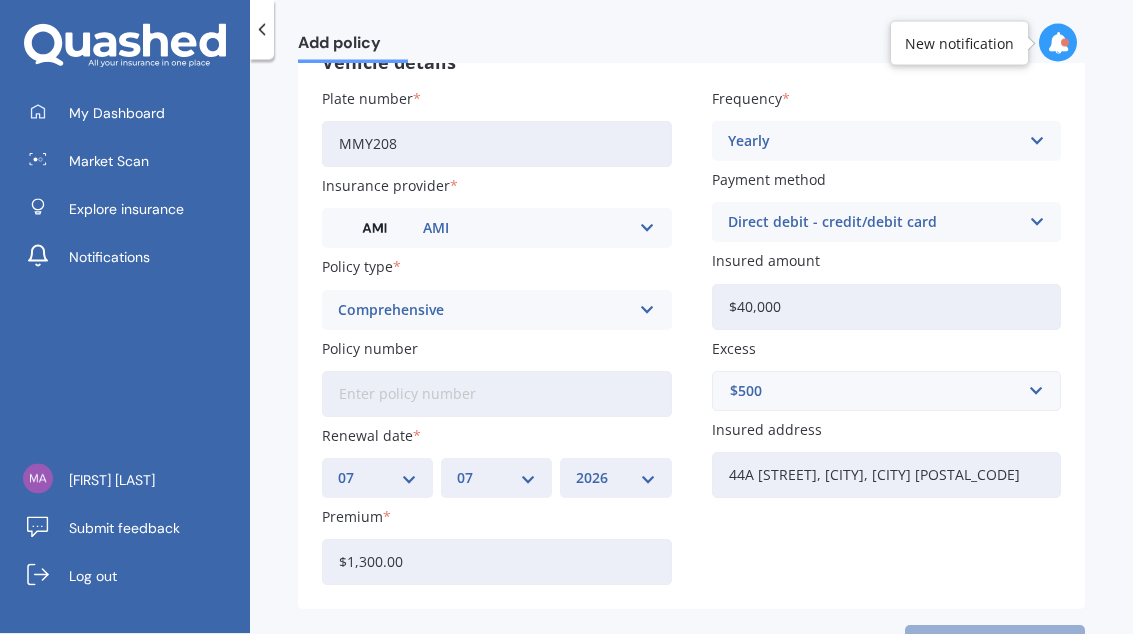 scroll, scrollTop: 0, scrollLeft: 0, axis: both 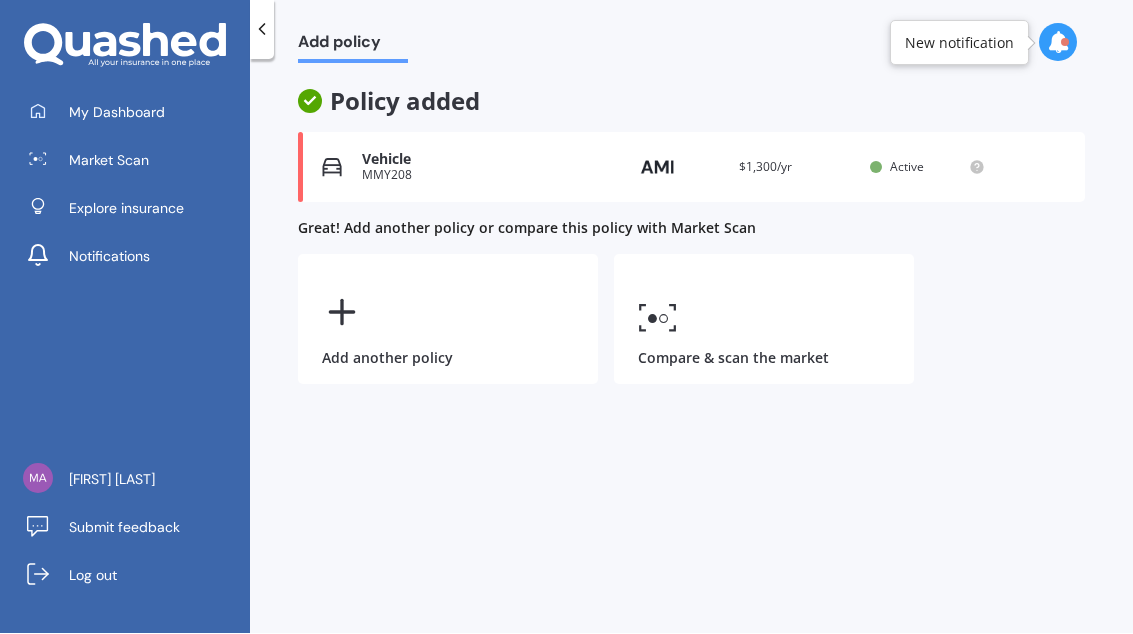 click on "Compare & scan the market" at bounding box center (764, 320) 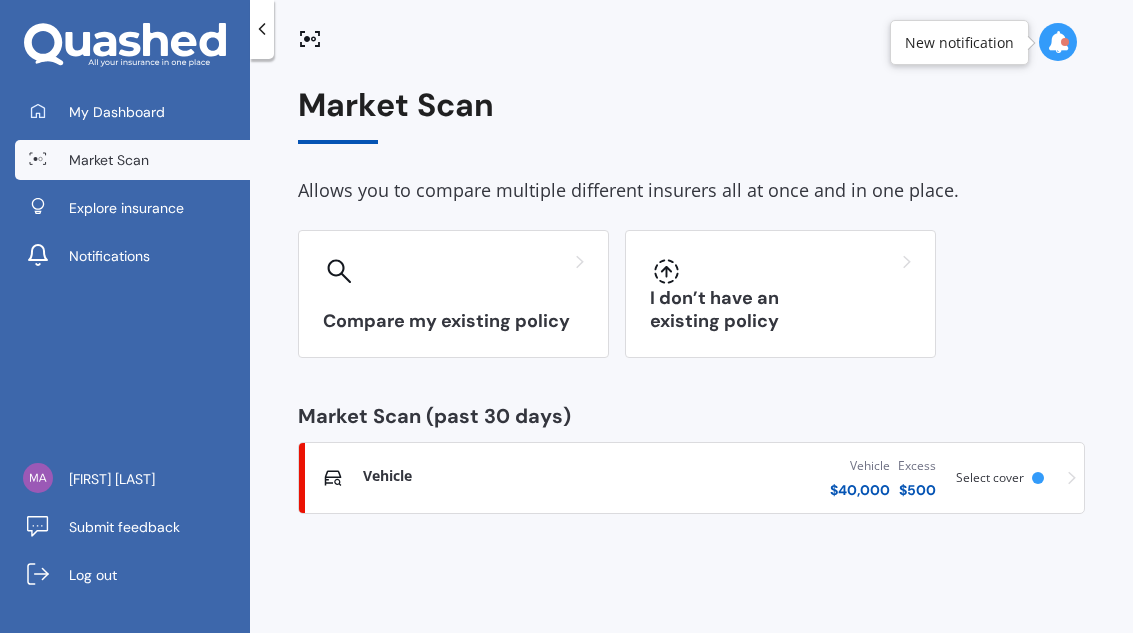 click on "Compare my existing policy" at bounding box center [453, 295] 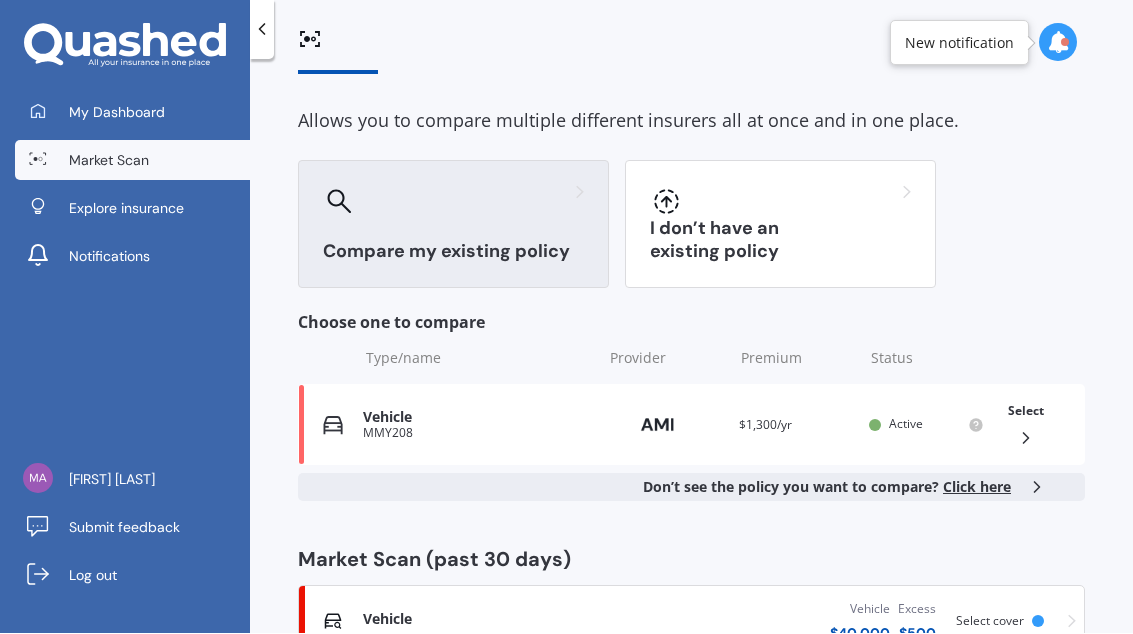 scroll, scrollTop: 68, scrollLeft: 0, axis: vertical 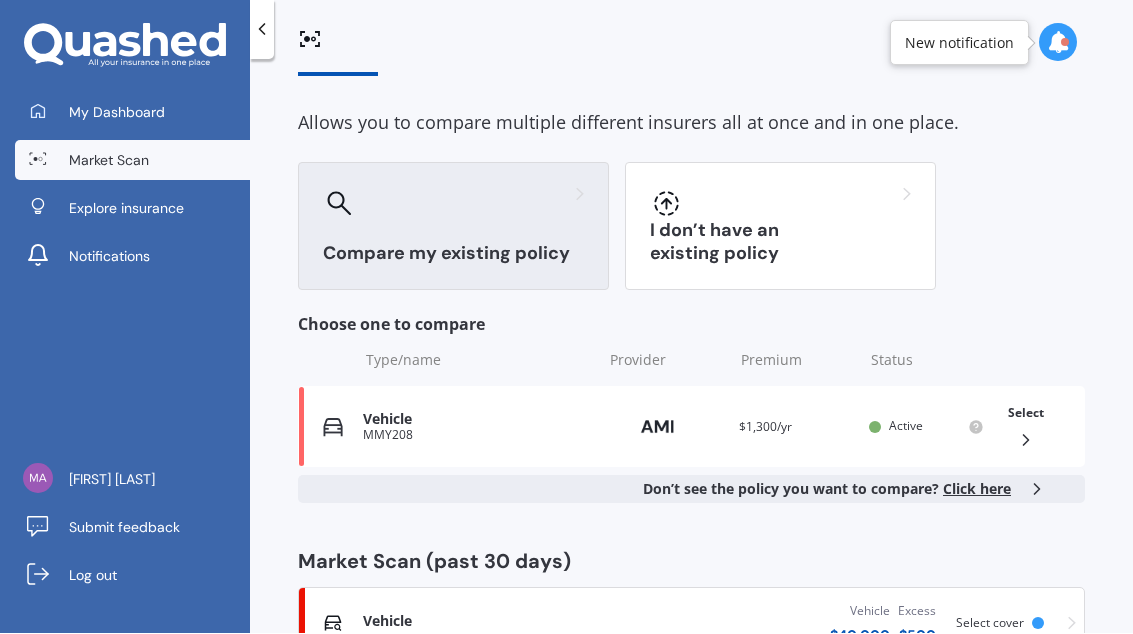 click on "Select cover" at bounding box center (994, 624) 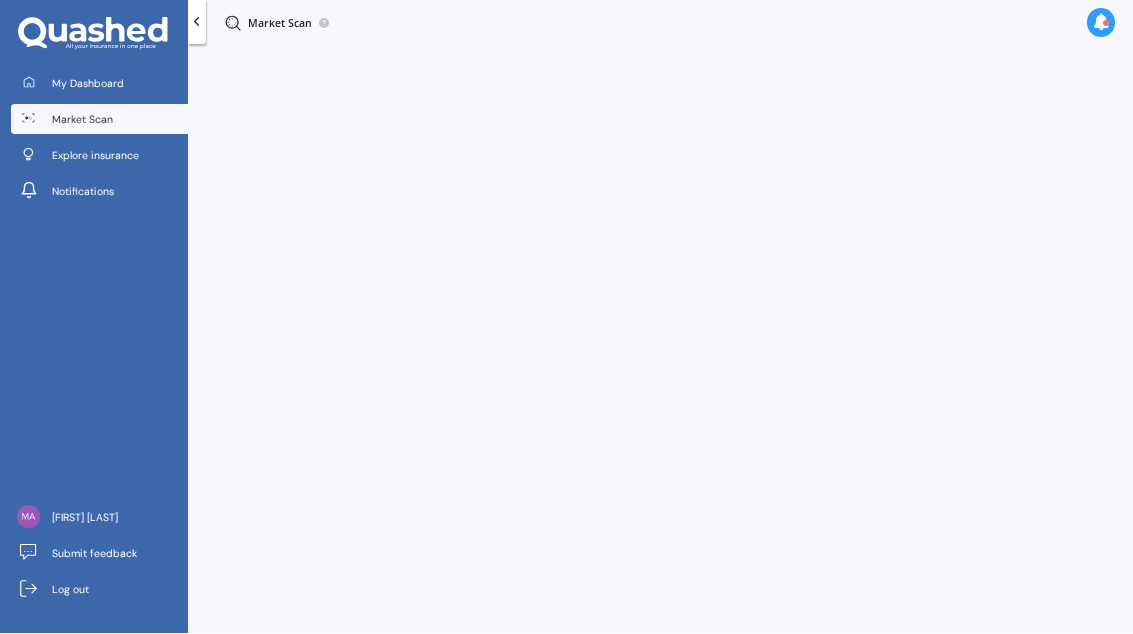 scroll, scrollTop: 0, scrollLeft: 0, axis: both 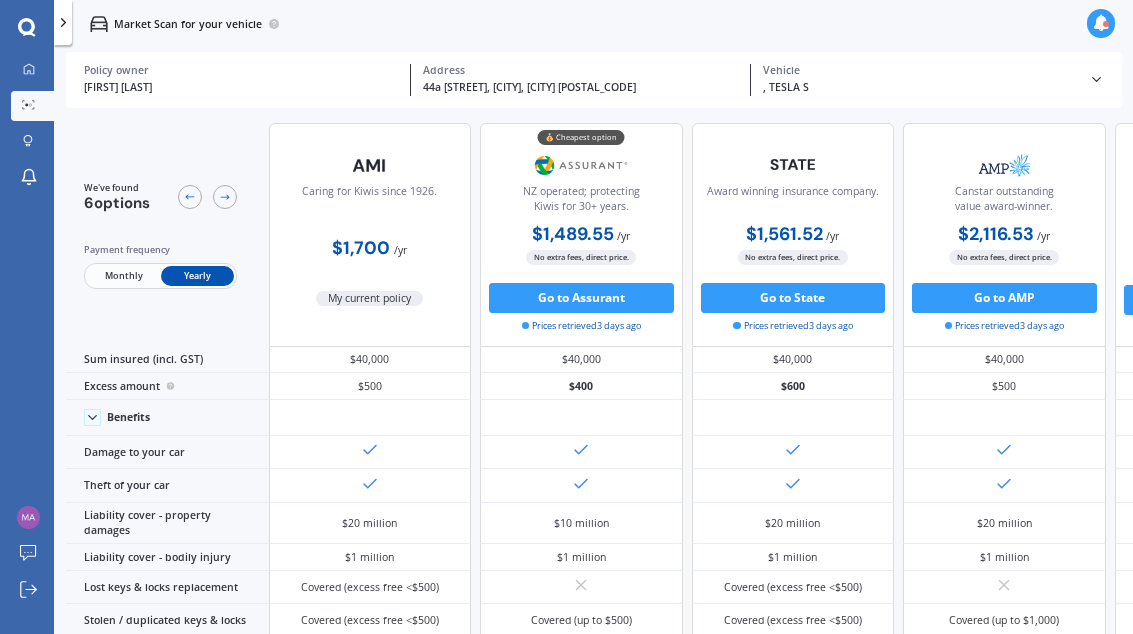 click on ", TESLA S" at bounding box center (241, 88) 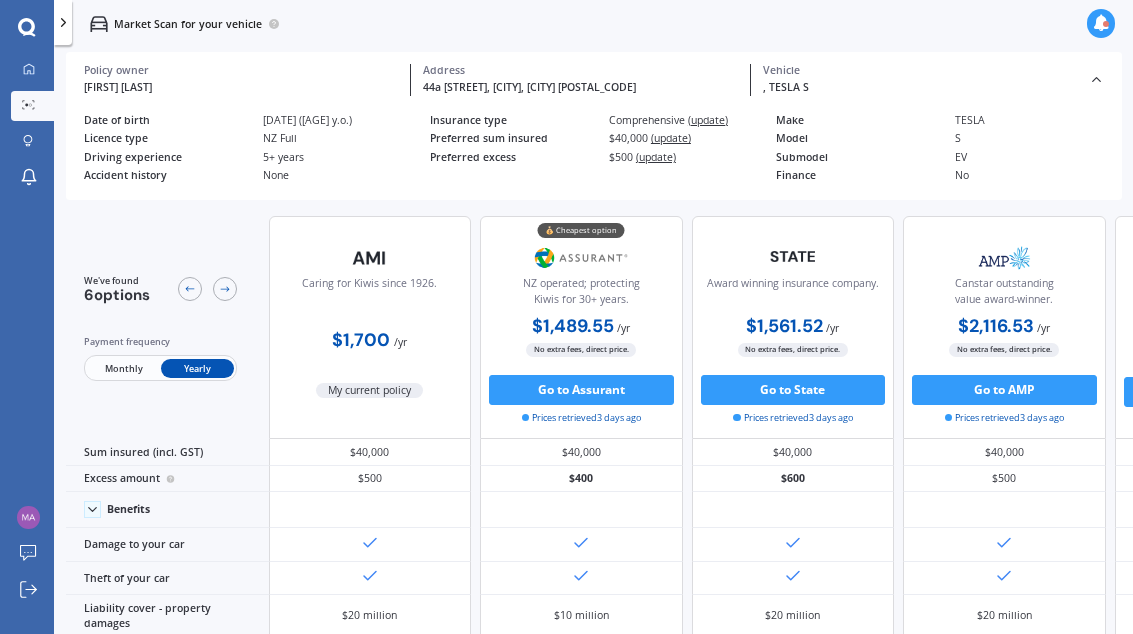 click at bounding box center [27, 27] 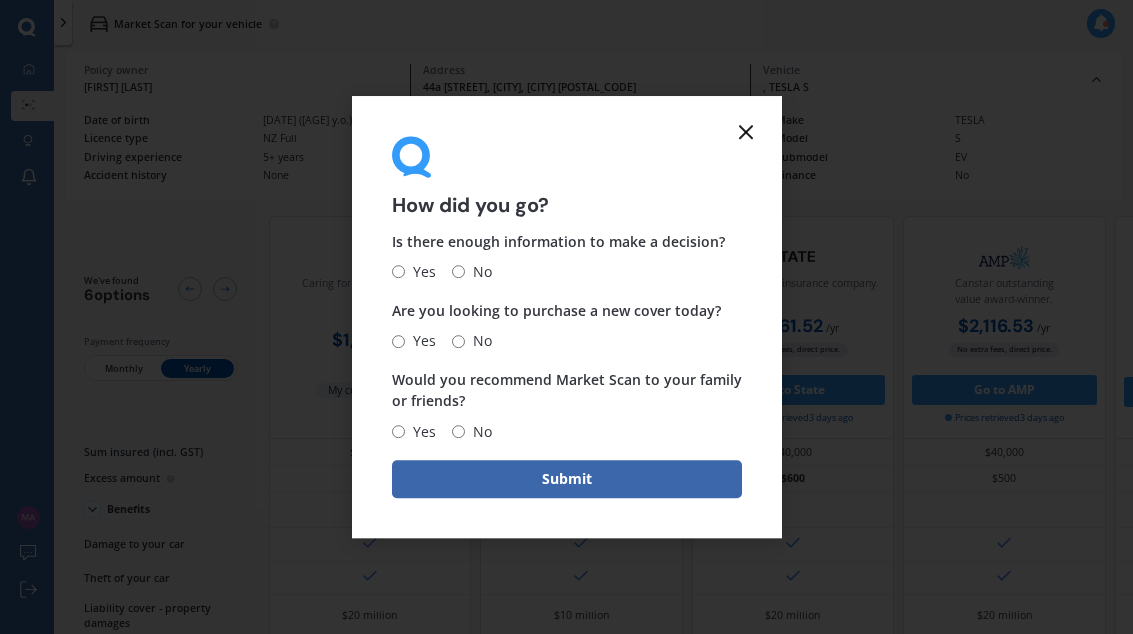 click on "How did you go? Is there enough information to make a decision? Yes No Are you looking to purchase a new cover today? Yes No Would you recommend Market Scan to your family or friends? Yes No Submit" at bounding box center (567, 317) 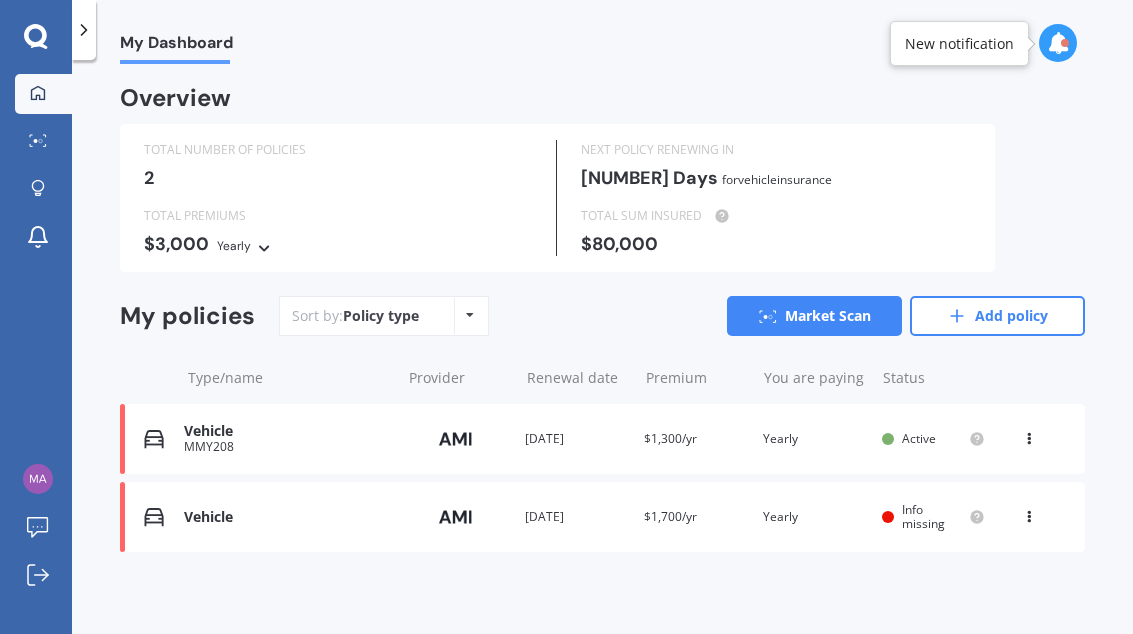 click on "[NUMBER] Days for Vehicle insurance" at bounding box center [775, 179] 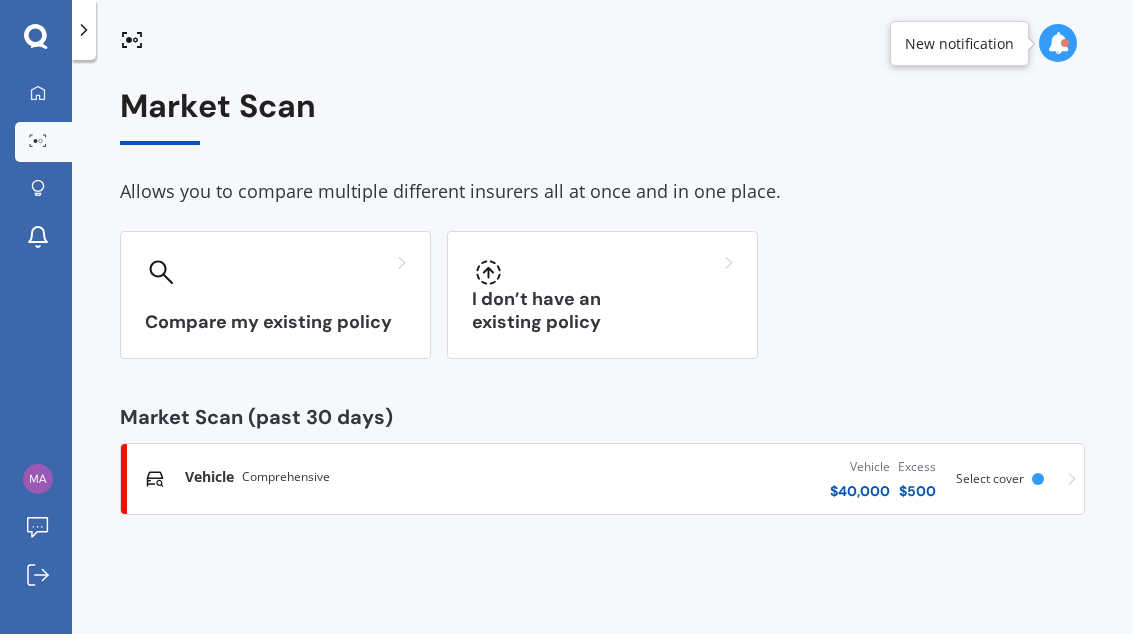 click on "Vehicle" at bounding box center [209, 477] 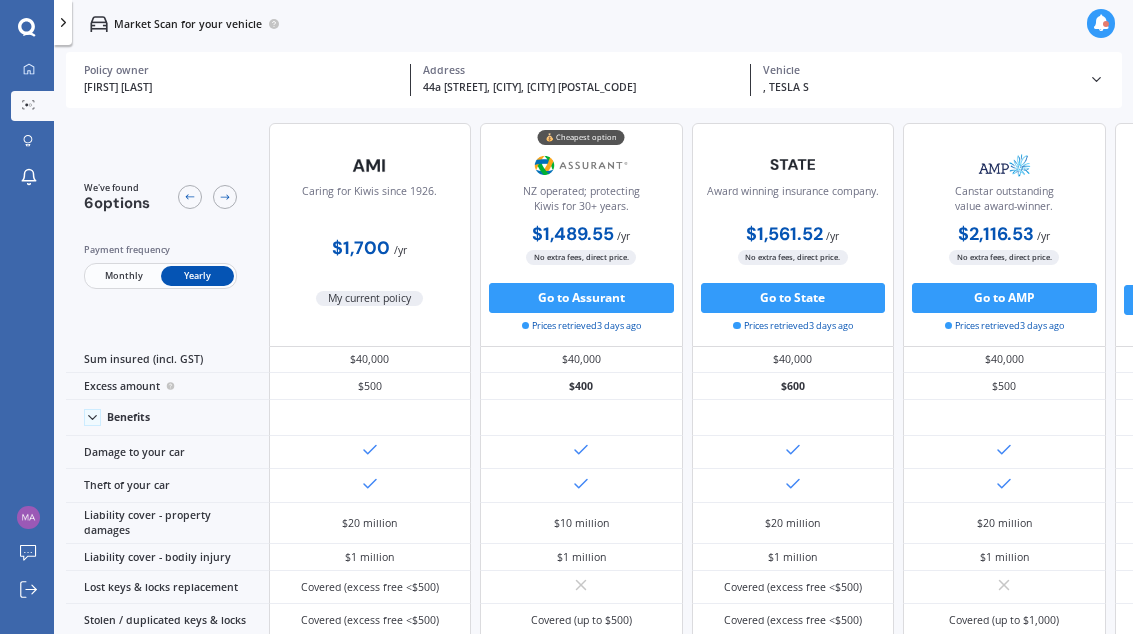 click on "[FIRST] [LAST] Policy owner 44a [STREET], [CITY], [CITY] [POSTAL_CODE] Address , TESLA S Vehicle" at bounding box center (594, 80) 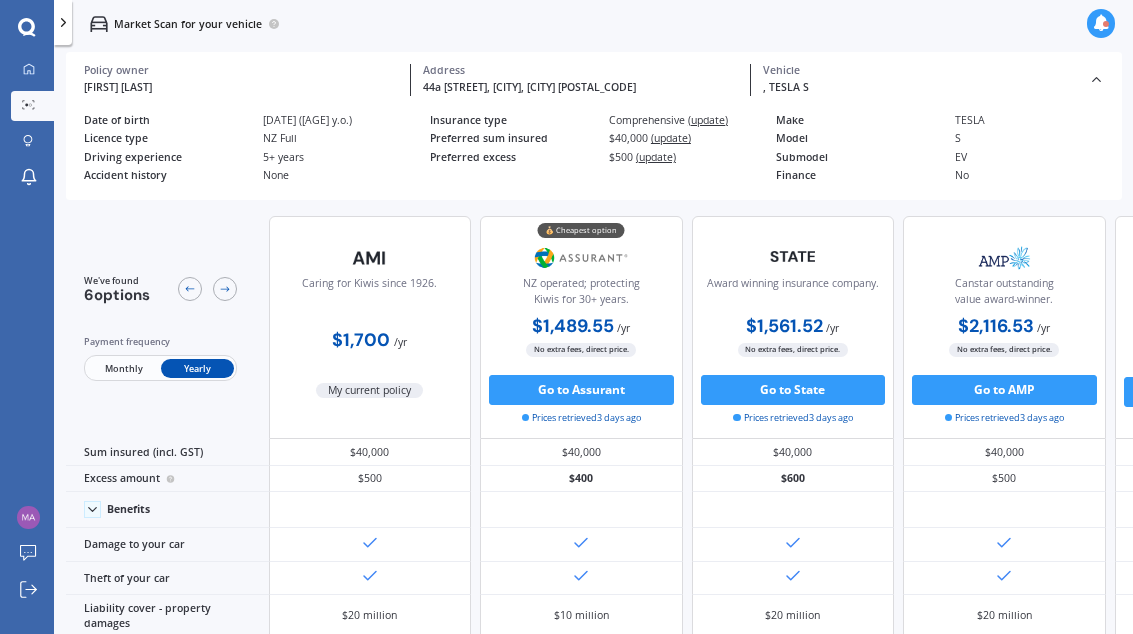 click at bounding box center (27, 27) 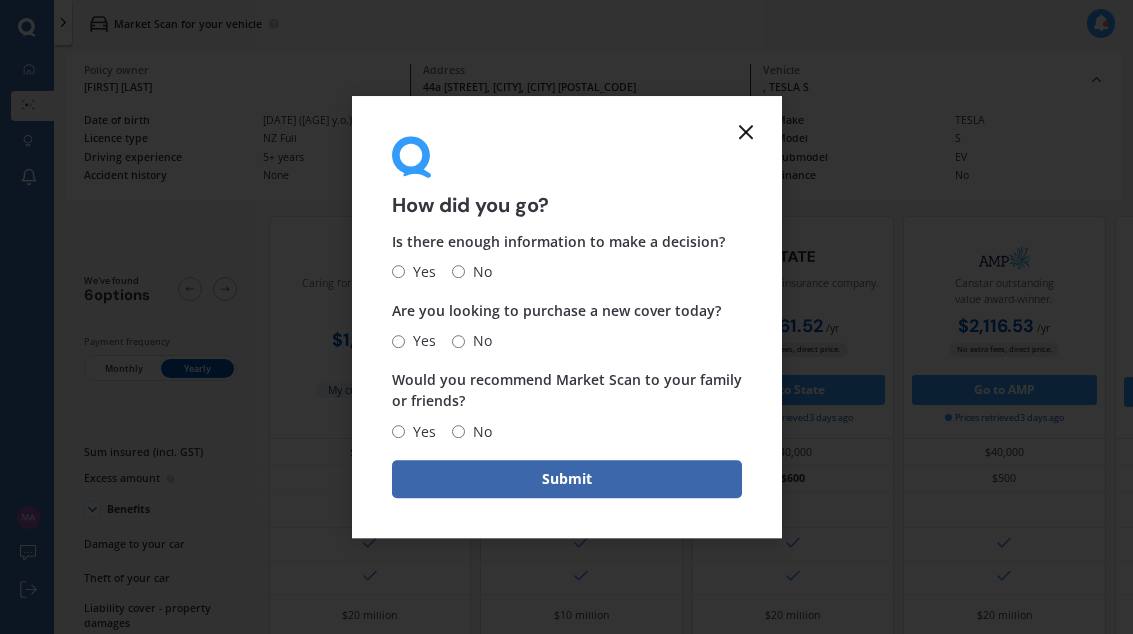 click at bounding box center [746, 132] 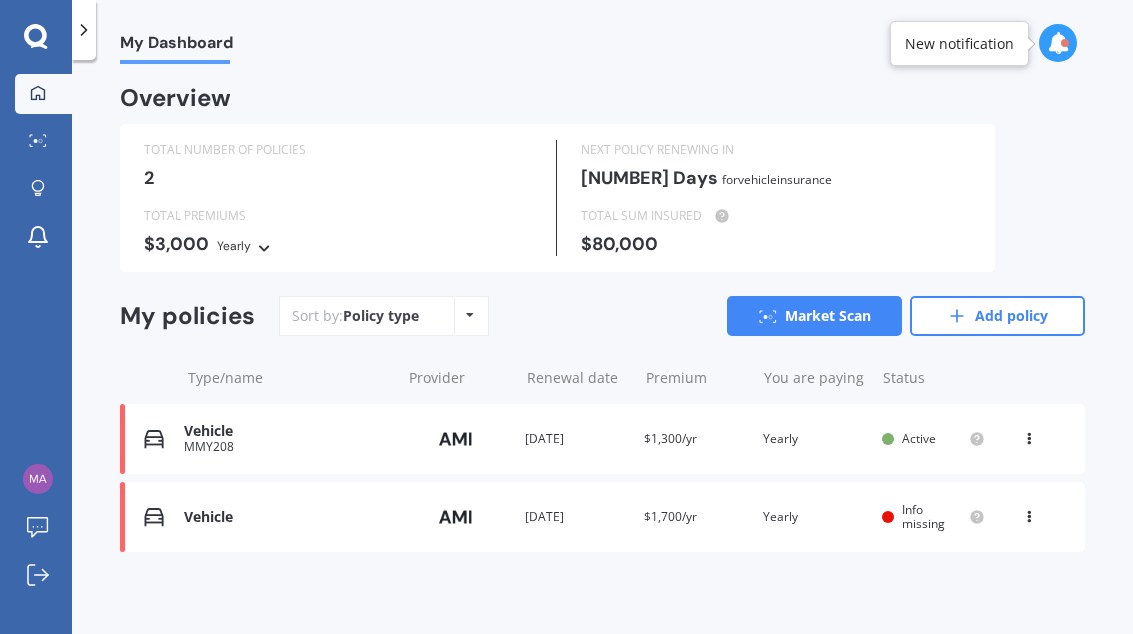 click on "Vehicle" at bounding box center (287, 517) 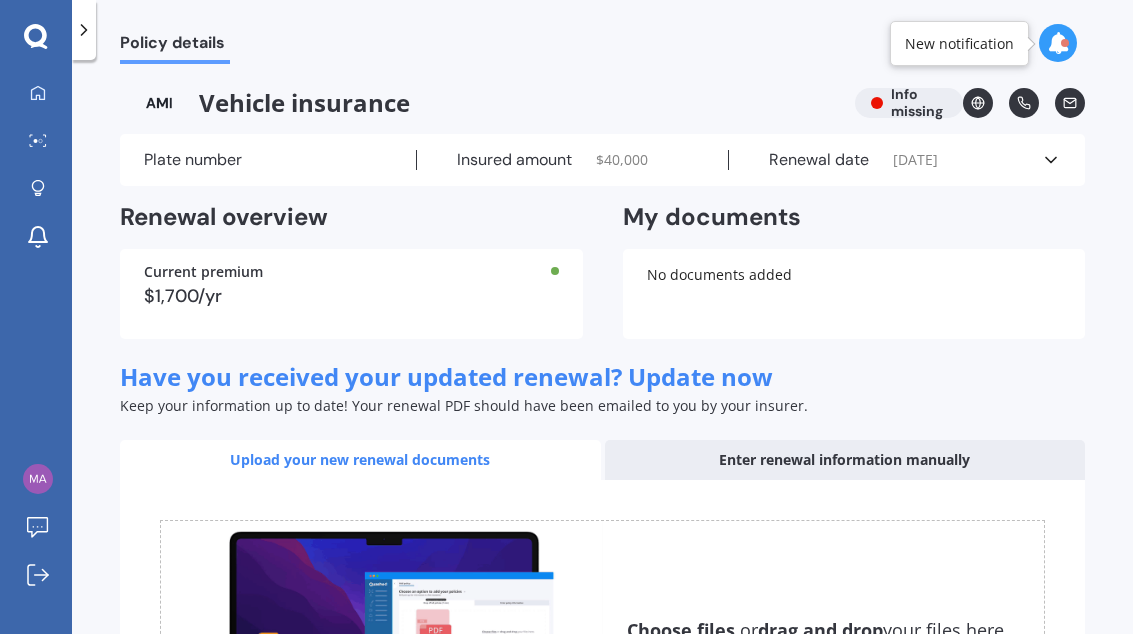 click on "Choose files   or  drag and drop  your files here. Choose files or photos e.g Policy schedules, renewal documents..." at bounding box center (602, 643) 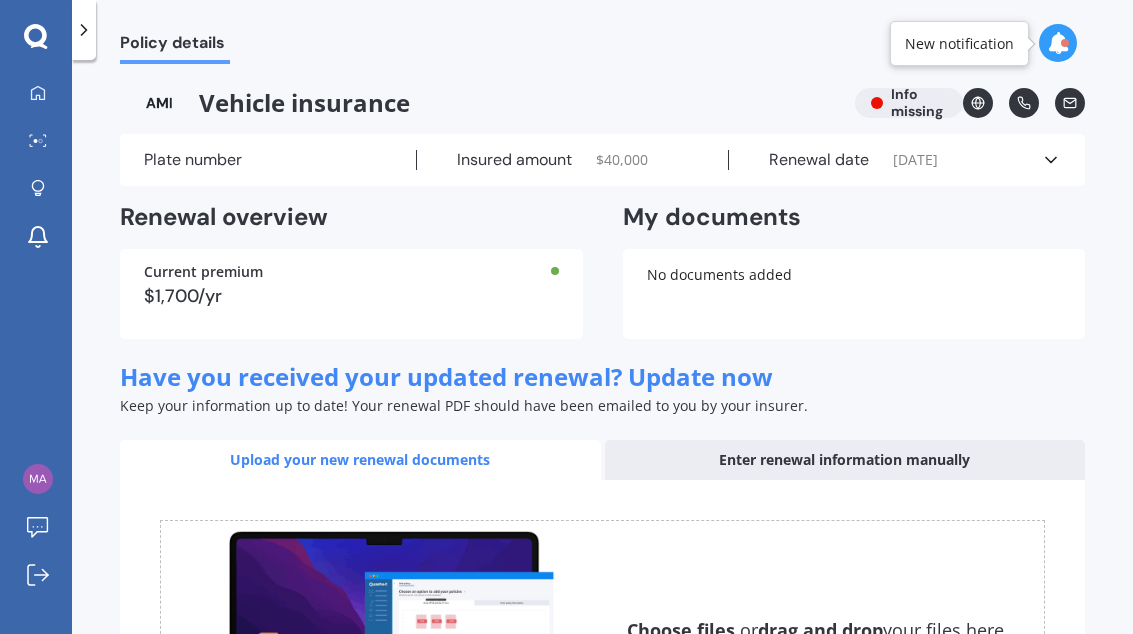 click at bounding box center (84, 30) 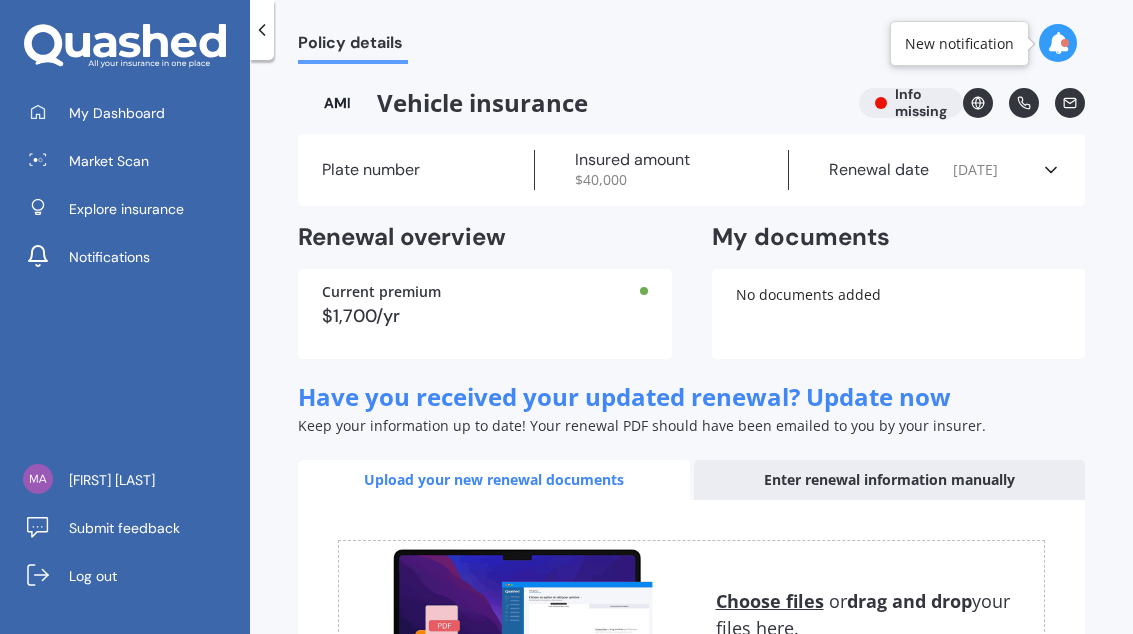click on "My Dashboard" at bounding box center (117, 113) 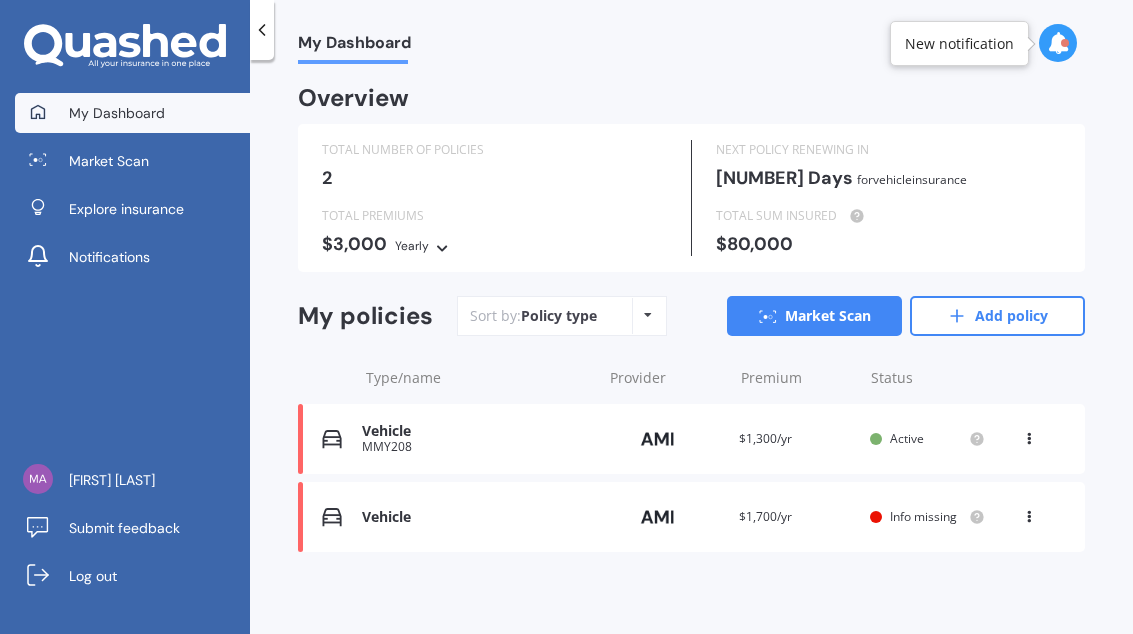 click on "Vehicle MMY208 Provider Renewal date [DATE] Premium $1,300/yr You are paying Yearly Status Active View option View policy Delete" at bounding box center (691, 439) 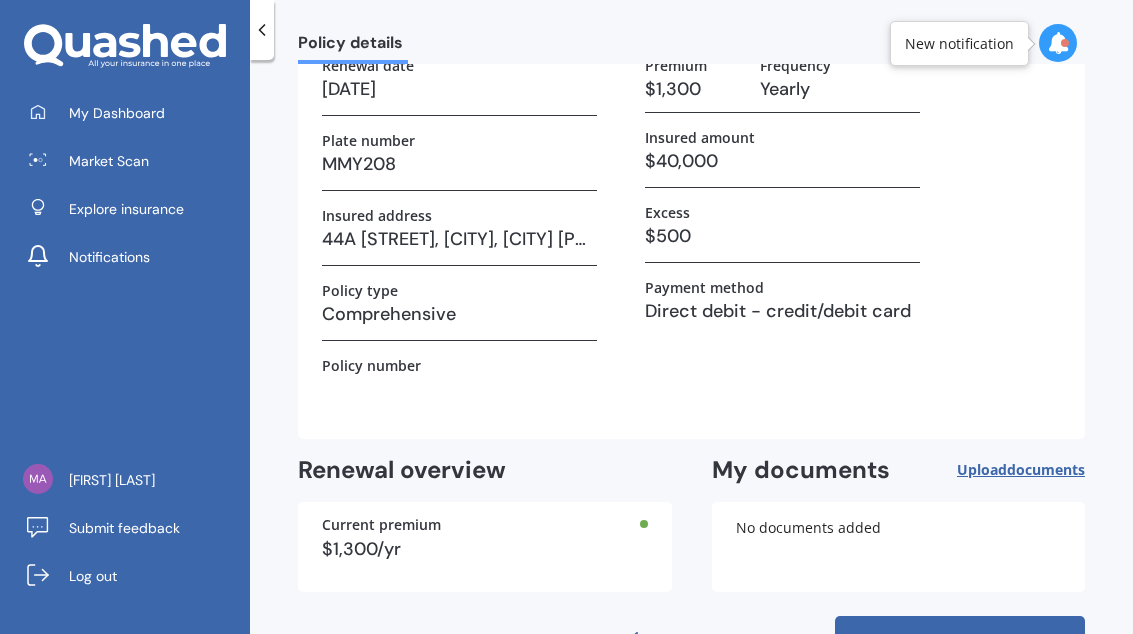 scroll, scrollTop: 141, scrollLeft: 0, axis: vertical 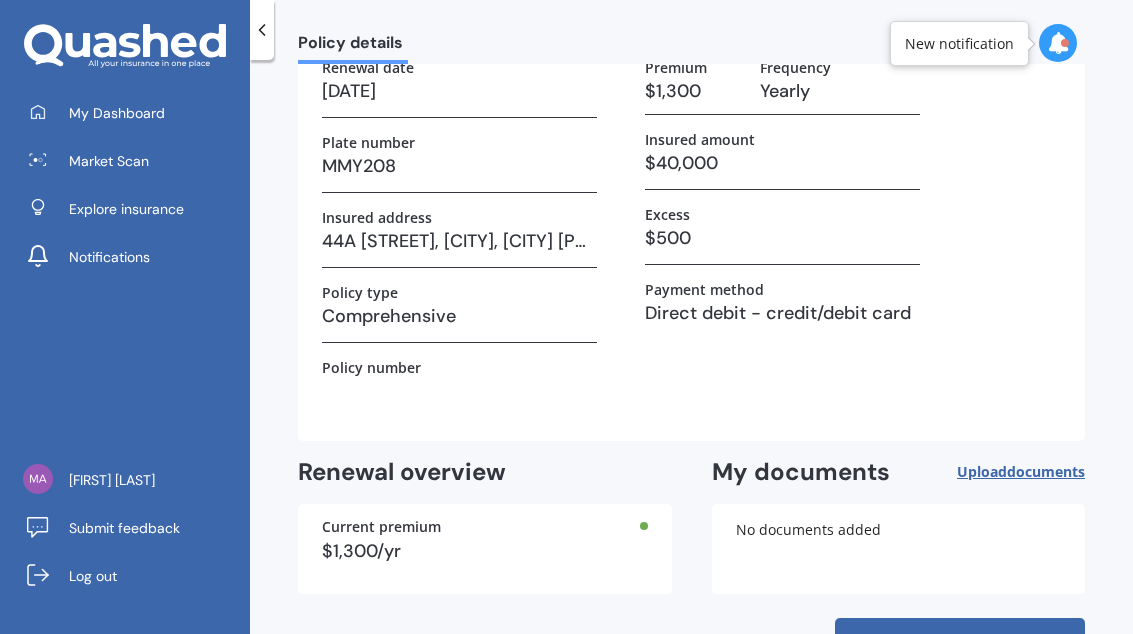 click on "Find better deals" at bounding box center [960, 642] 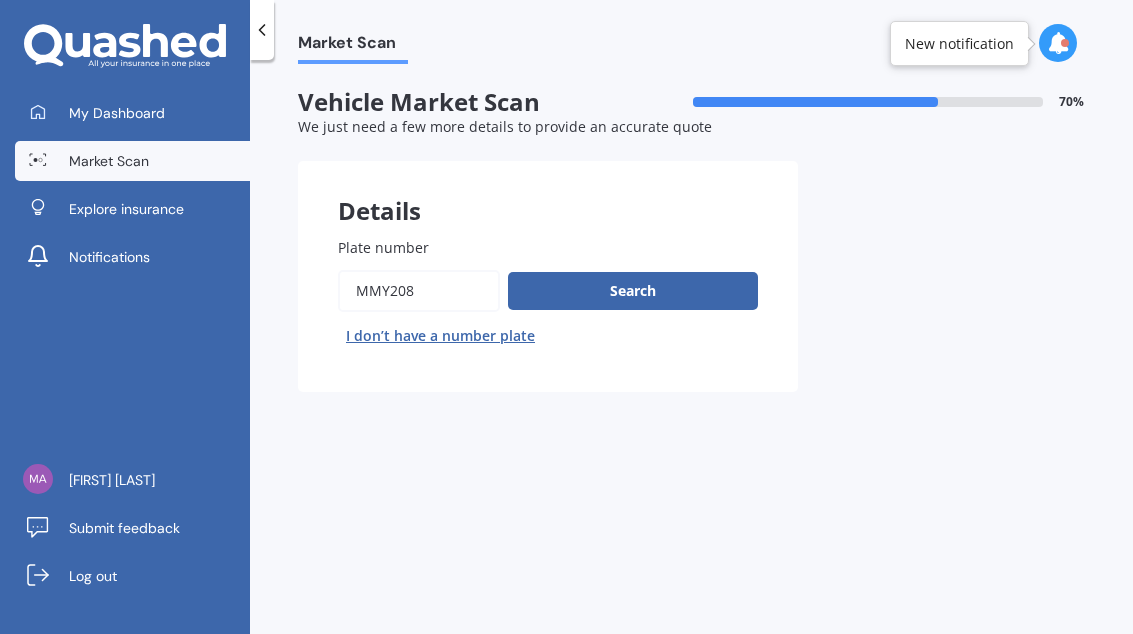 click on "Search" at bounding box center (633, 291) 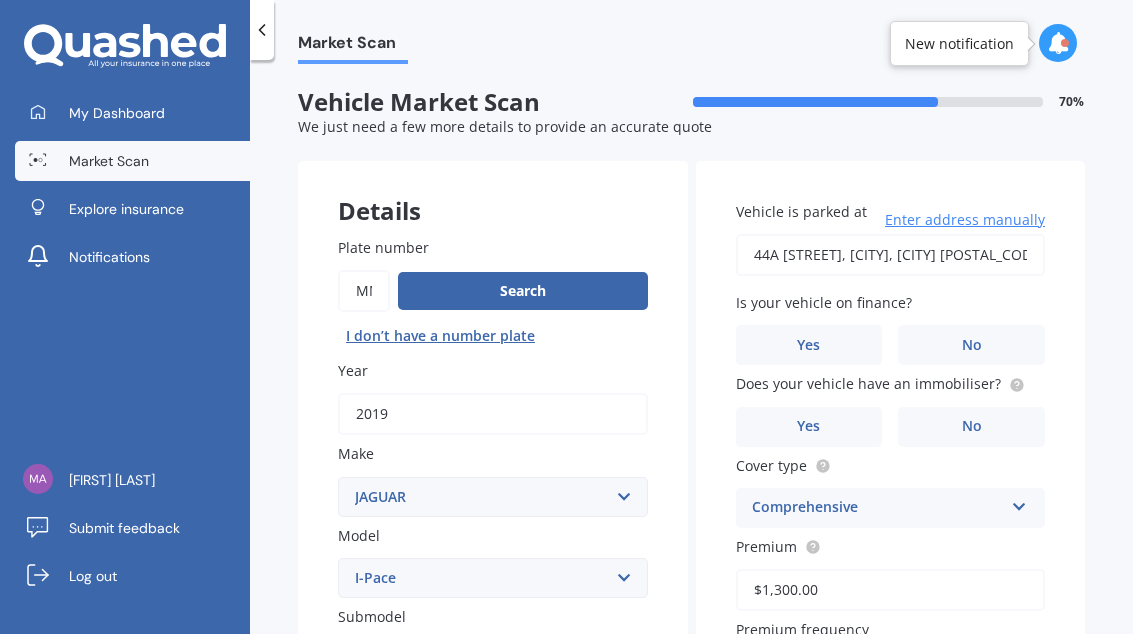 click on "No" at bounding box center (574, 822) 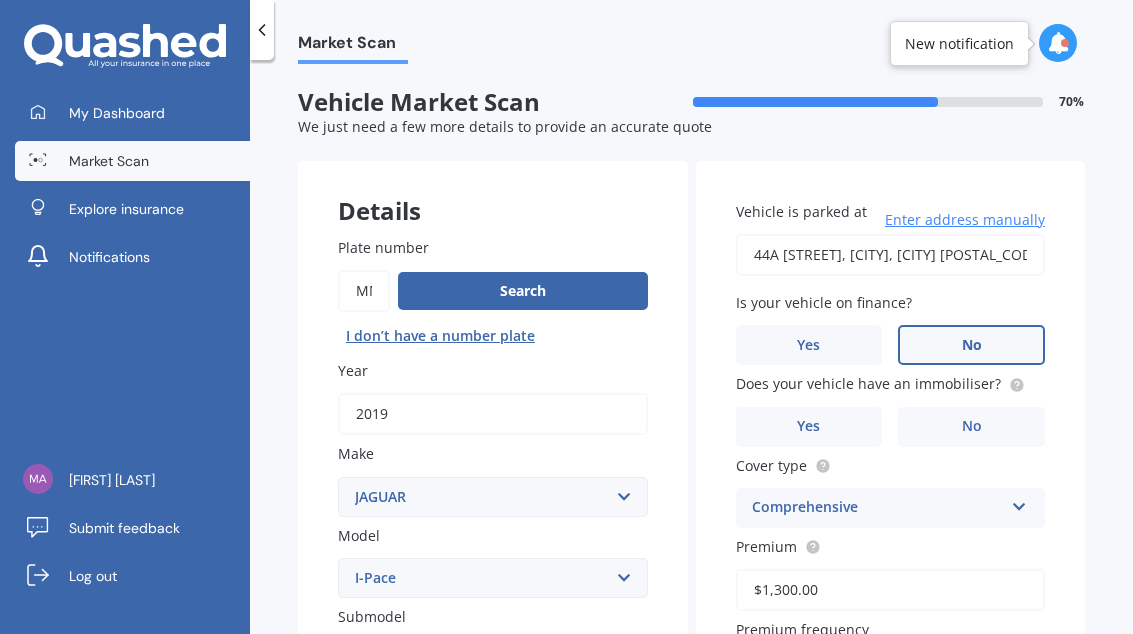 click on "No" at bounding box center [574, 822] 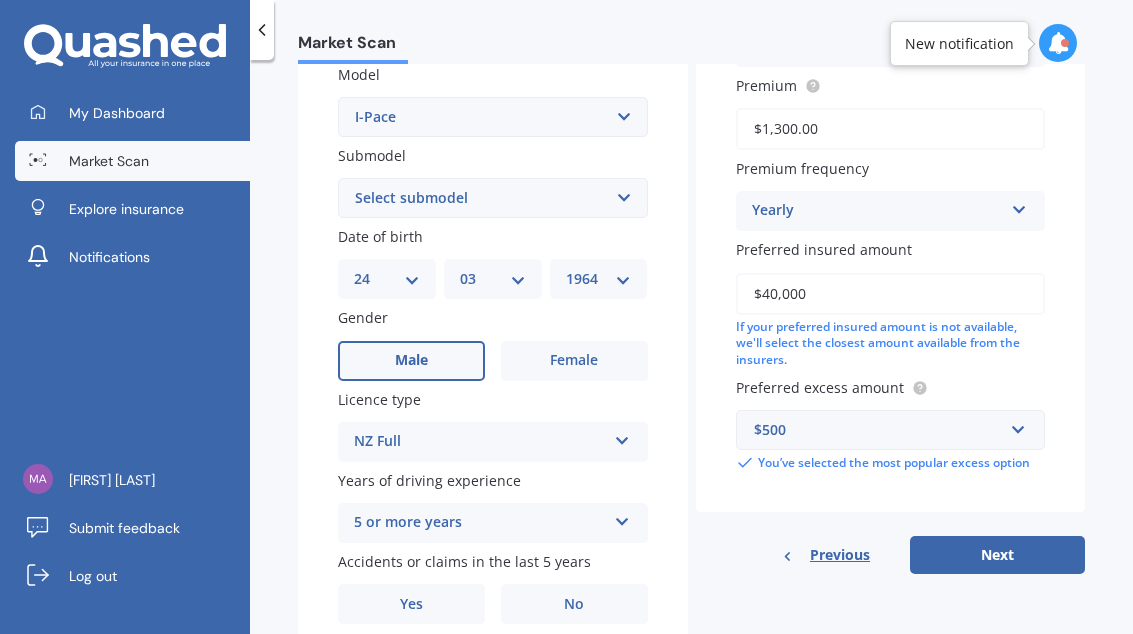 scroll, scrollTop: 460, scrollLeft: 0, axis: vertical 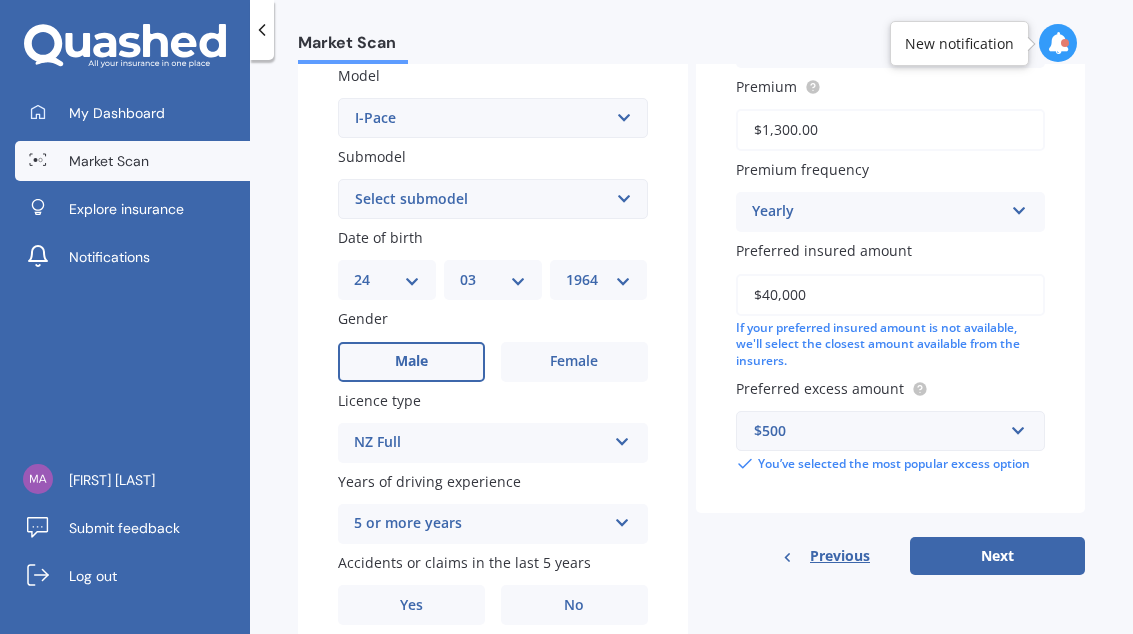 click on "No" at bounding box center [411, 361] 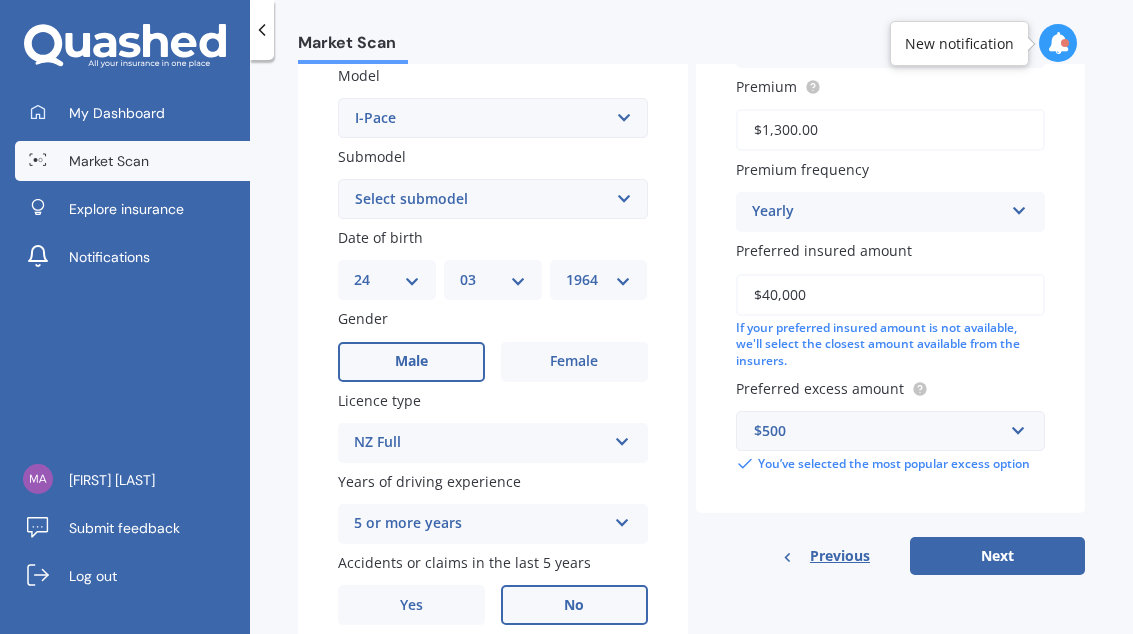 click on "Next" at bounding box center (997, 556) 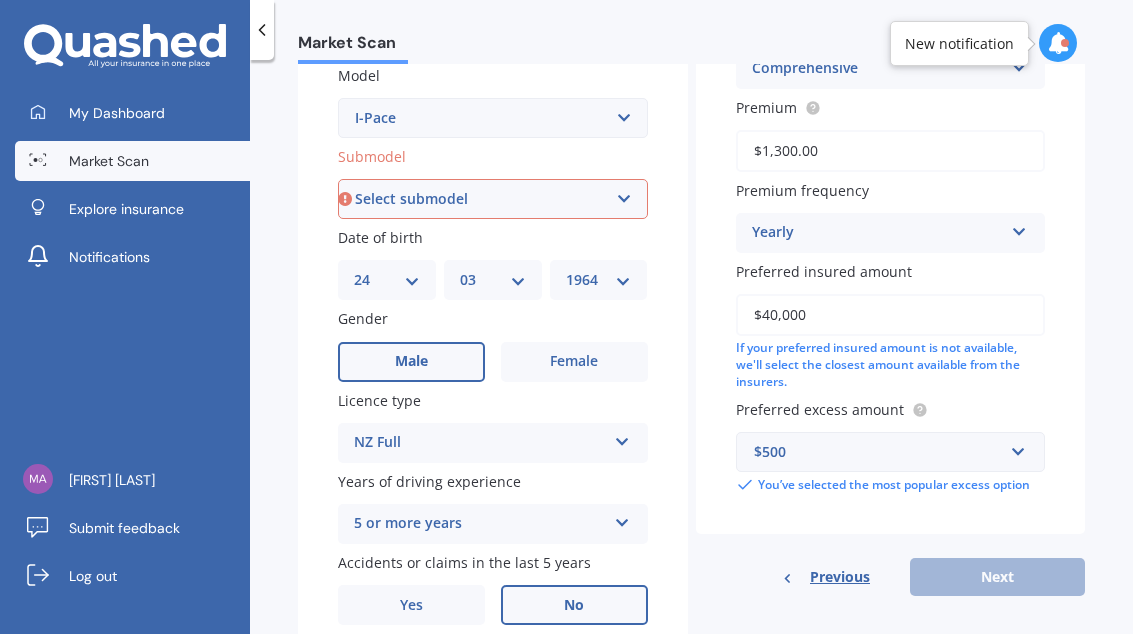 click on "Select submodel Electric" at bounding box center (493, 199) 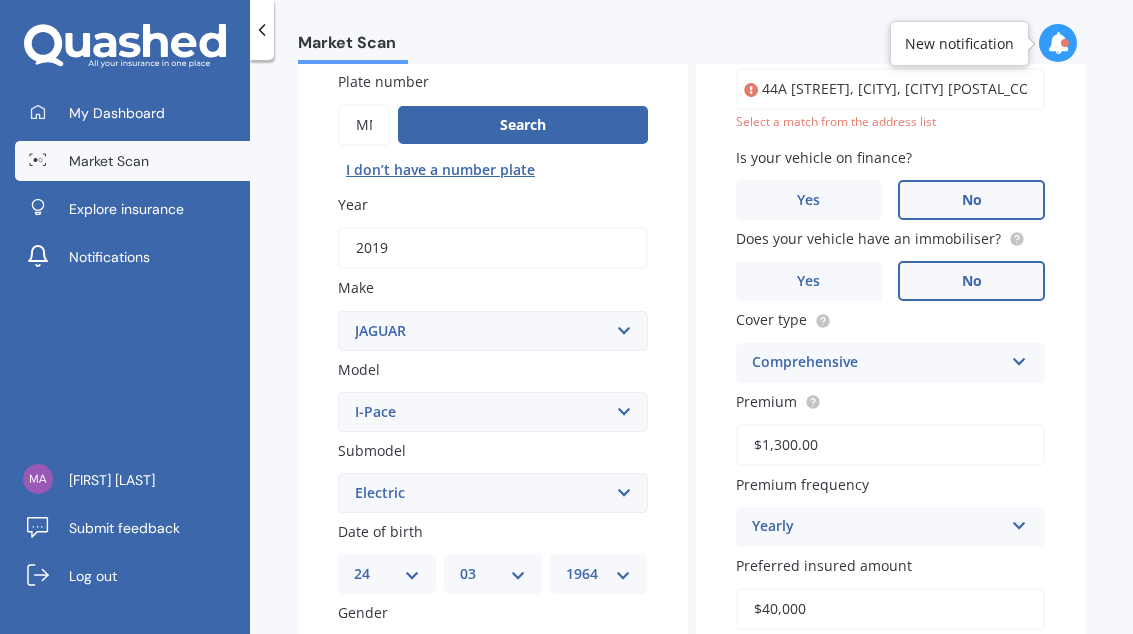 scroll, scrollTop: 135, scrollLeft: 0, axis: vertical 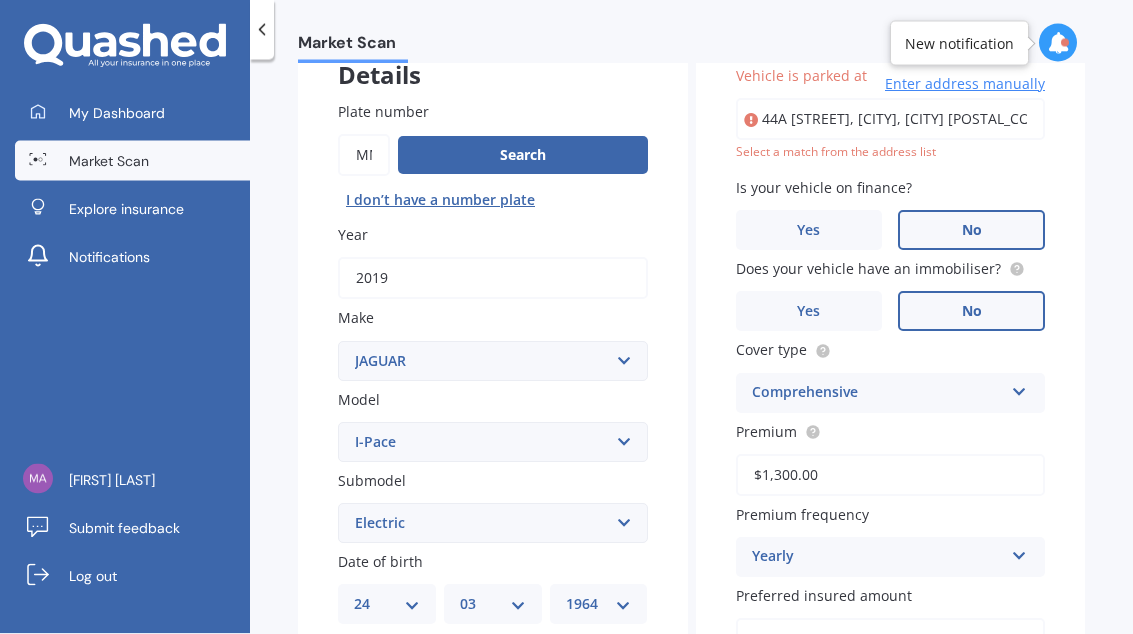 click on "44A [STREET], [CITY], [CITY] [POSTAL_CODE]" at bounding box center (891, 120) 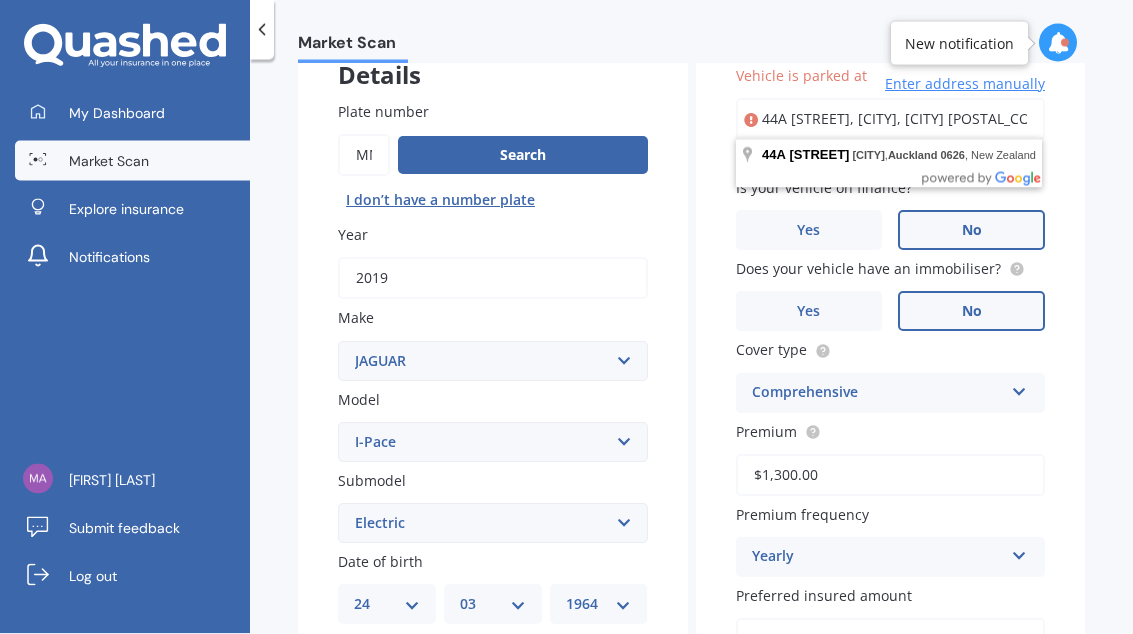 scroll, scrollTop: 0, scrollLeft: 0, axis: both 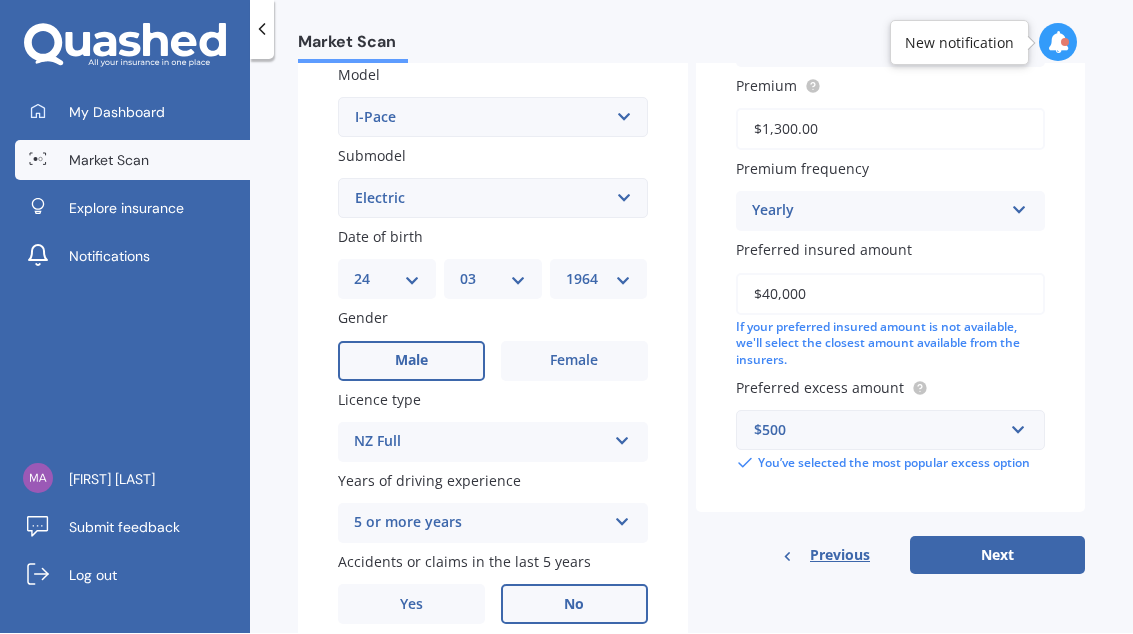 click on "Next" at bounding box center [997, 556] 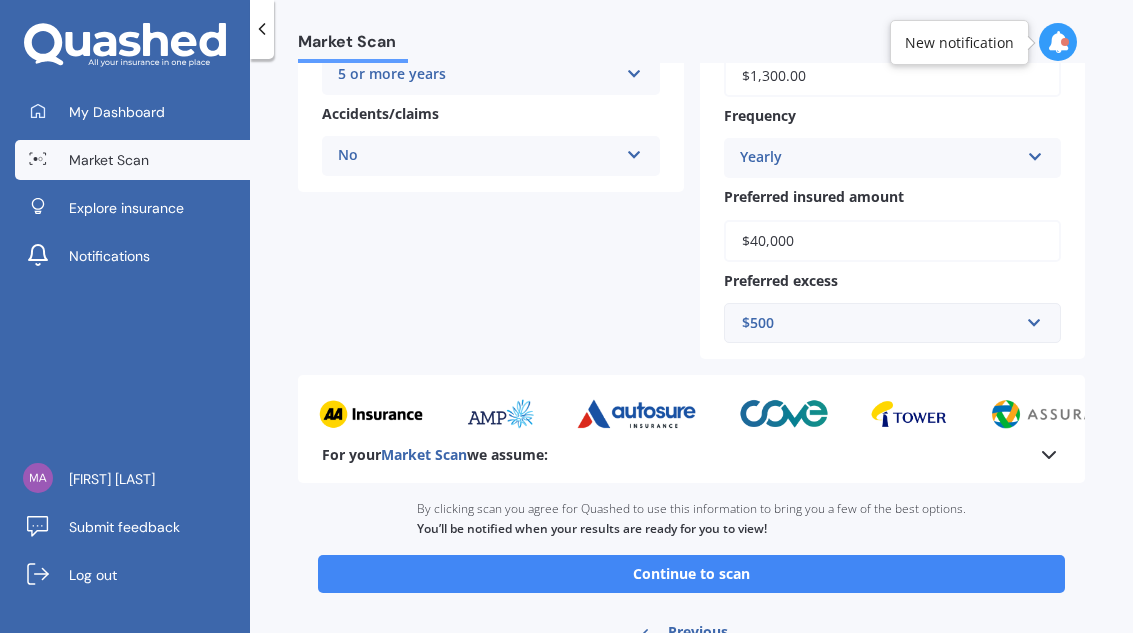 scroll, scrollTop: 480, scrollLeft: 0, axis: vertical 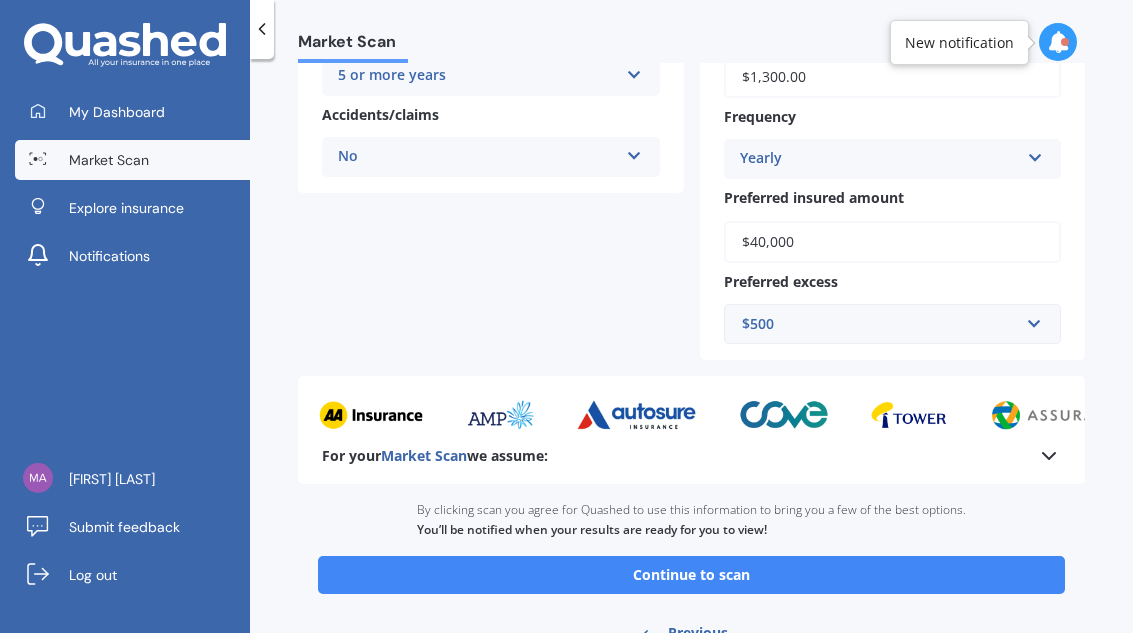 click on "Continue to scan" at bounding box center (691, 576) 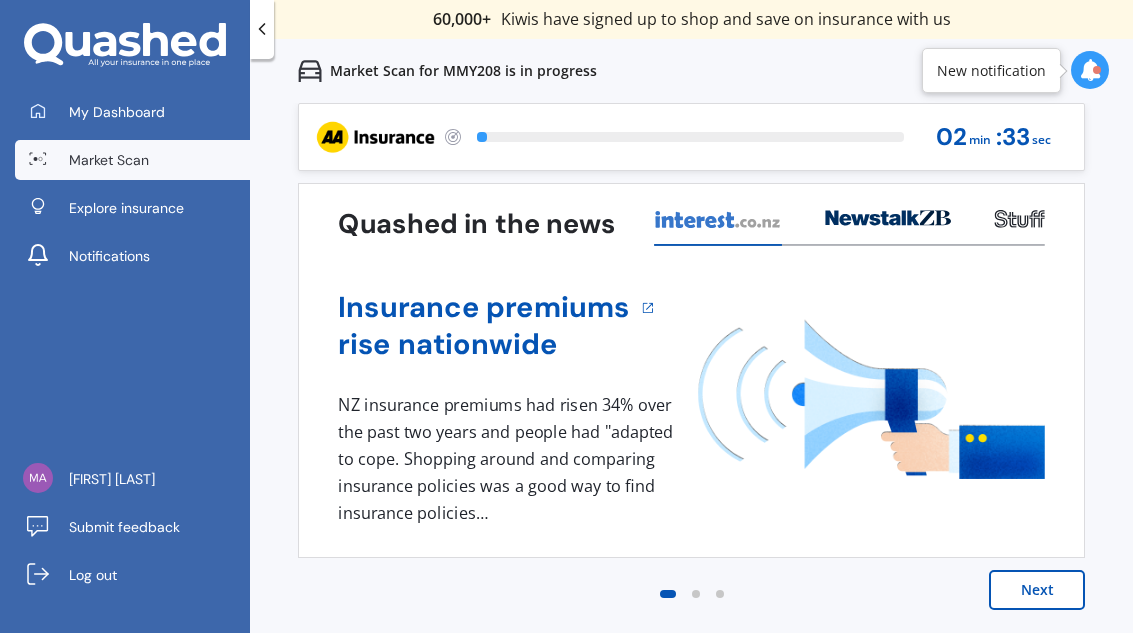 scroll, scrollTop: 0, scrollLeft: 0, axis: both 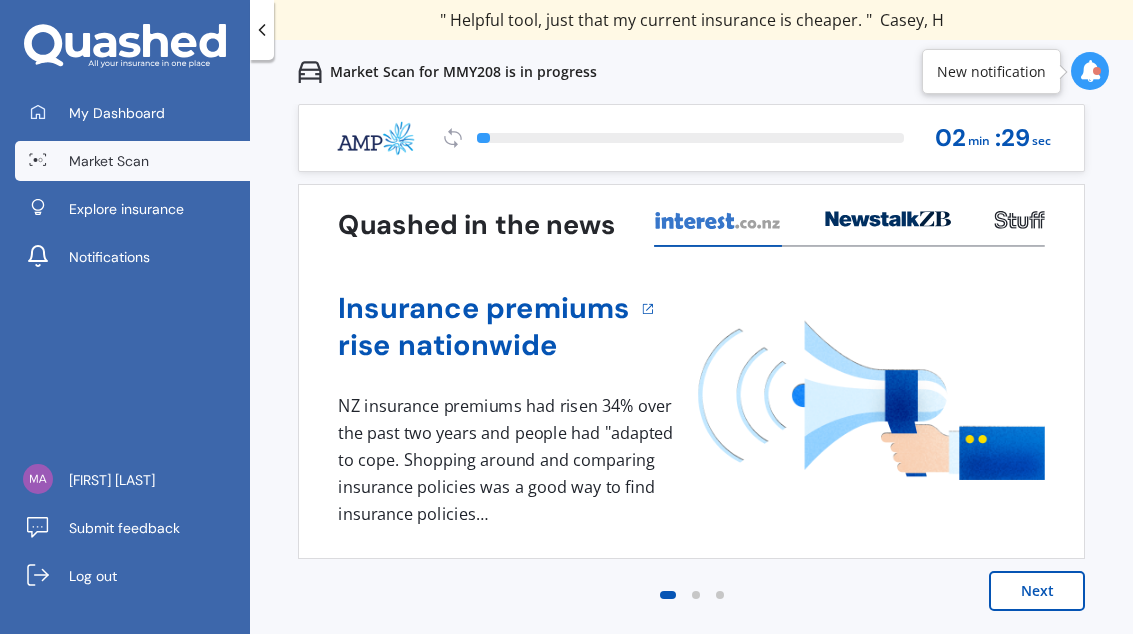 click on "Next" at bounding box center (1037, 591) 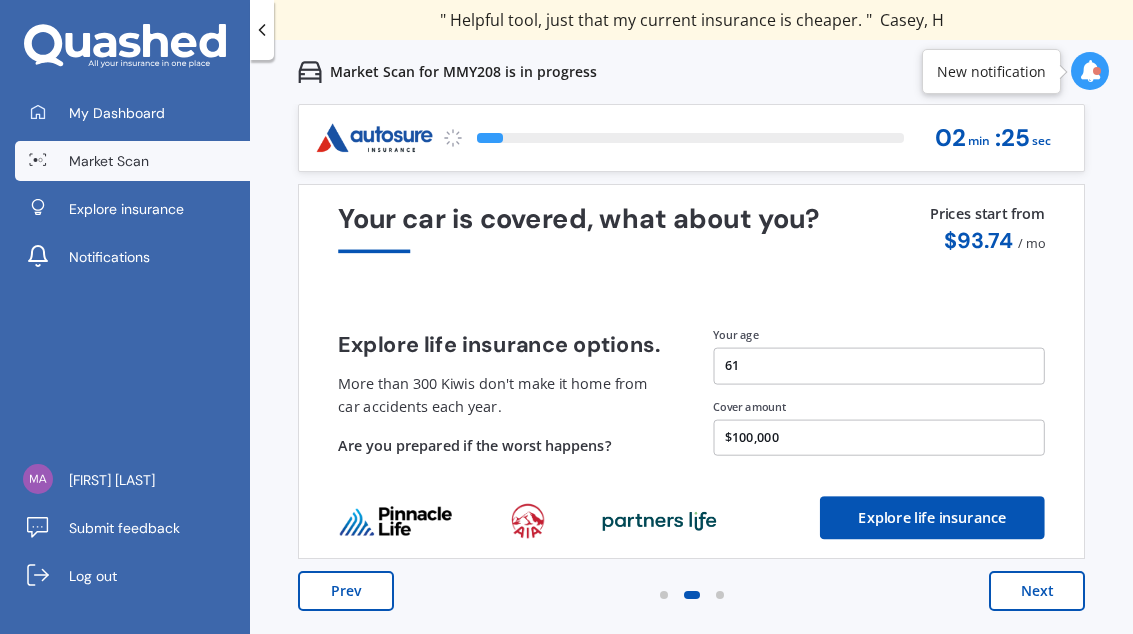 click on "Next" at bounding box center (1037, 591) 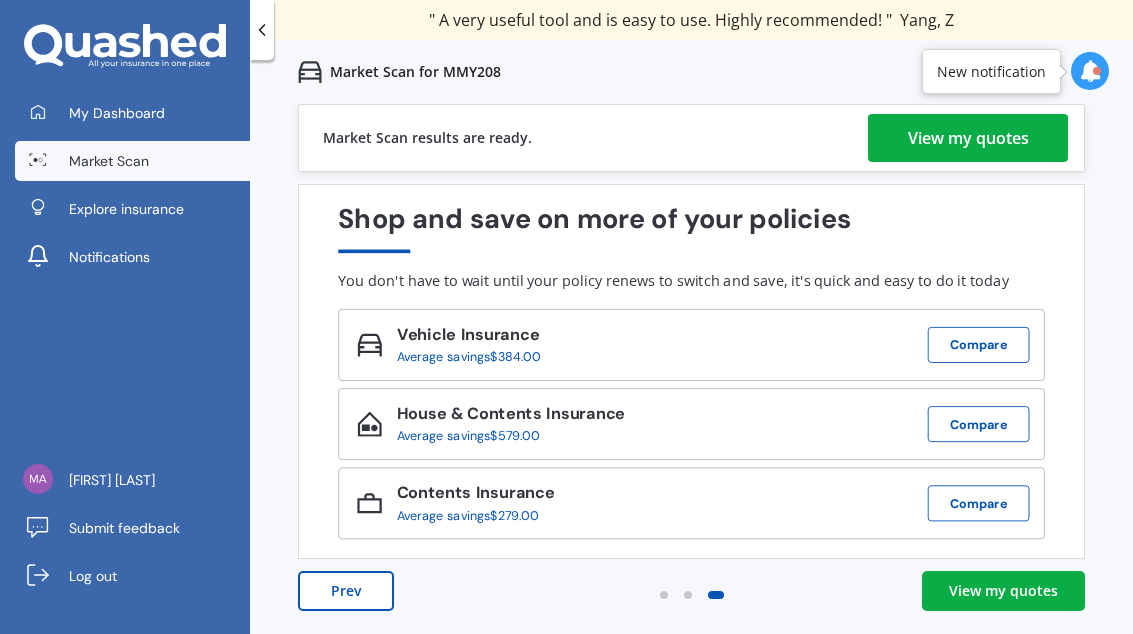 click on "View my quotes" at bounding box center [1003, 591] 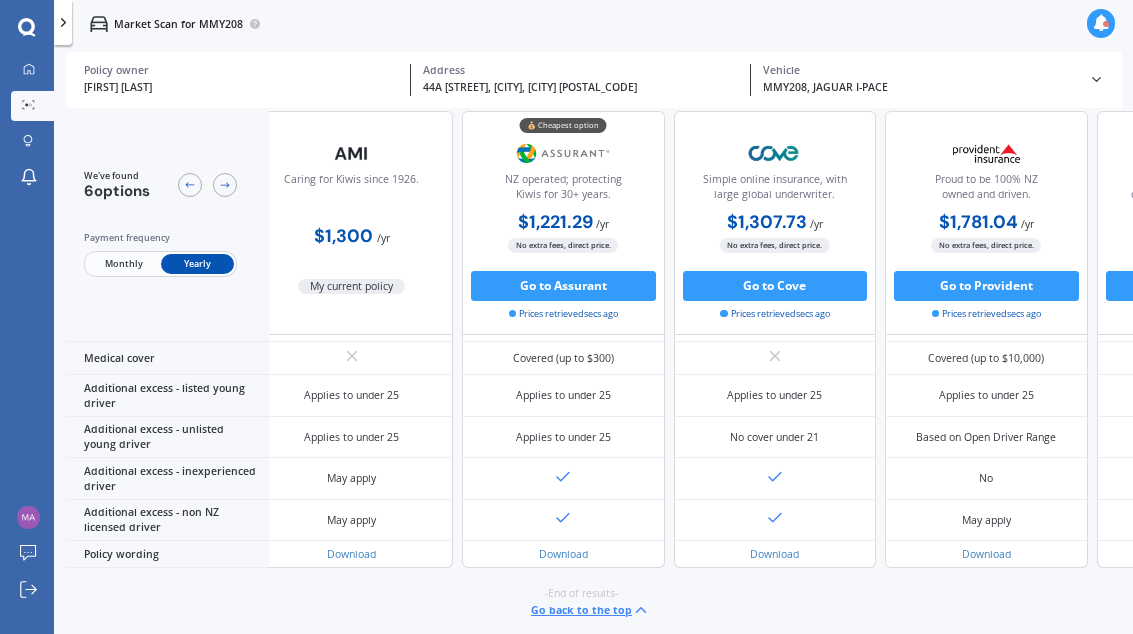 scroll, scrollTop: 1289, scrollLeft: 24, axis: both 